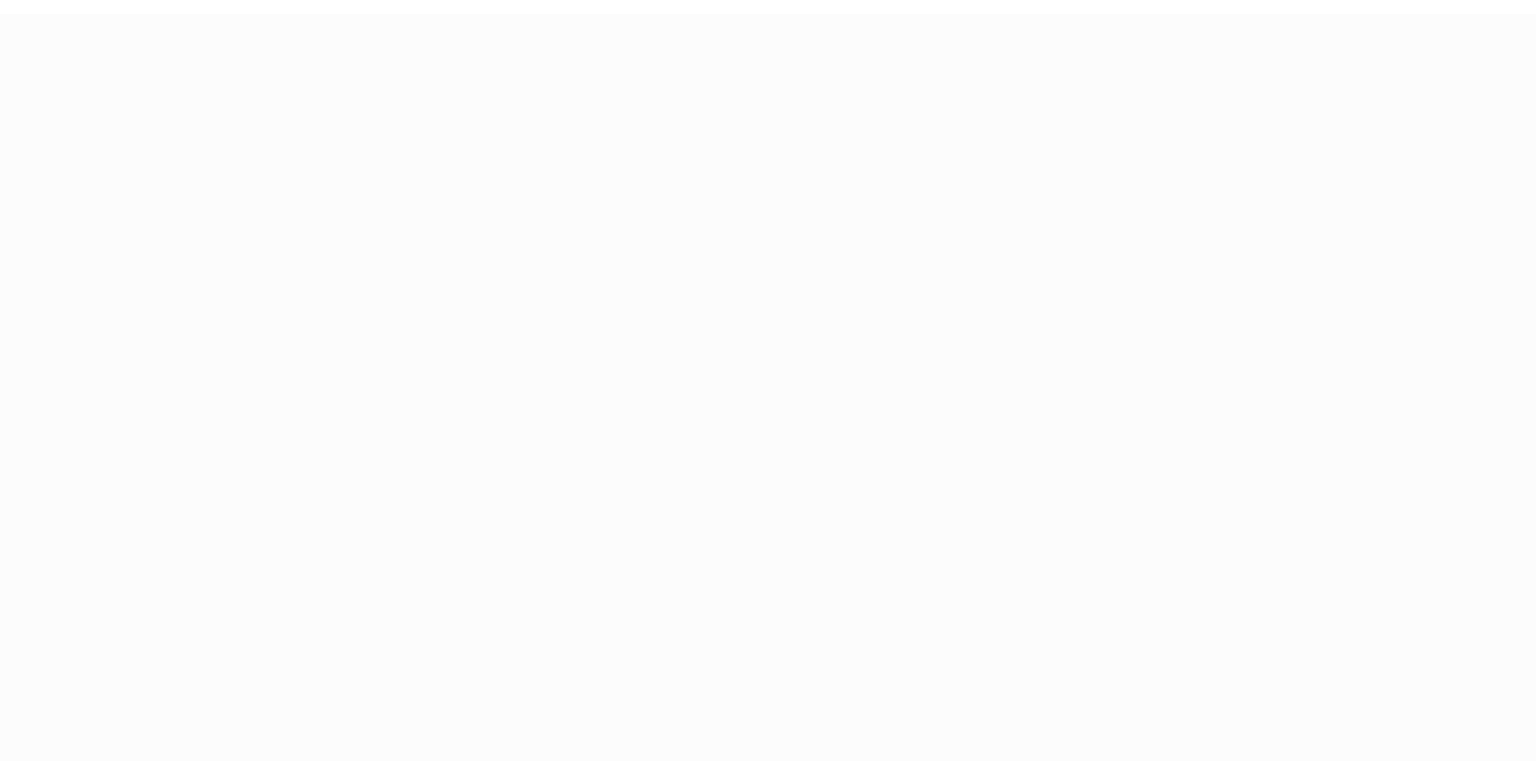 scroll, scrollTop: 0, scrollLeft: 0, axis: both 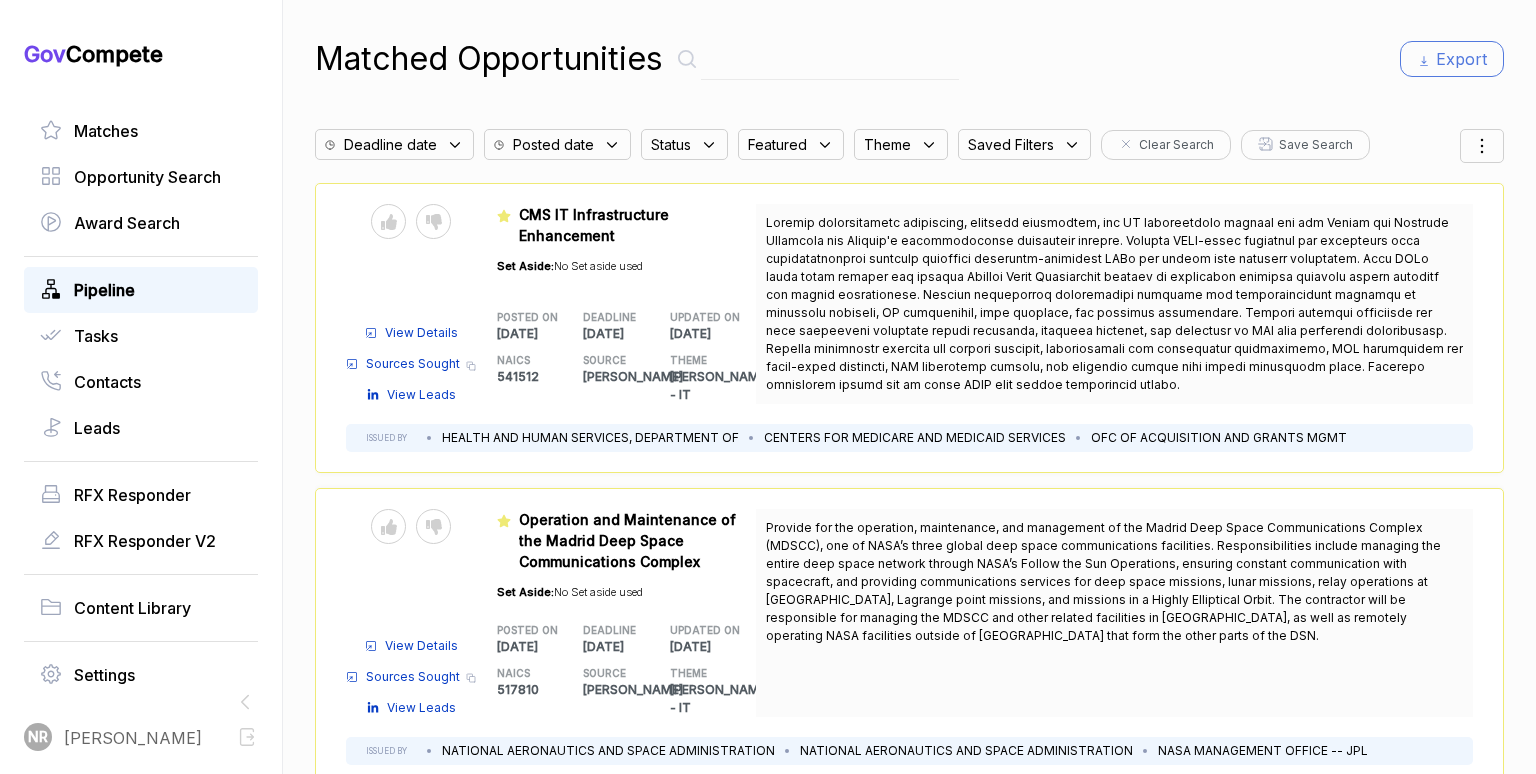 click on "Pipeline" at bounding box center (104, 290) 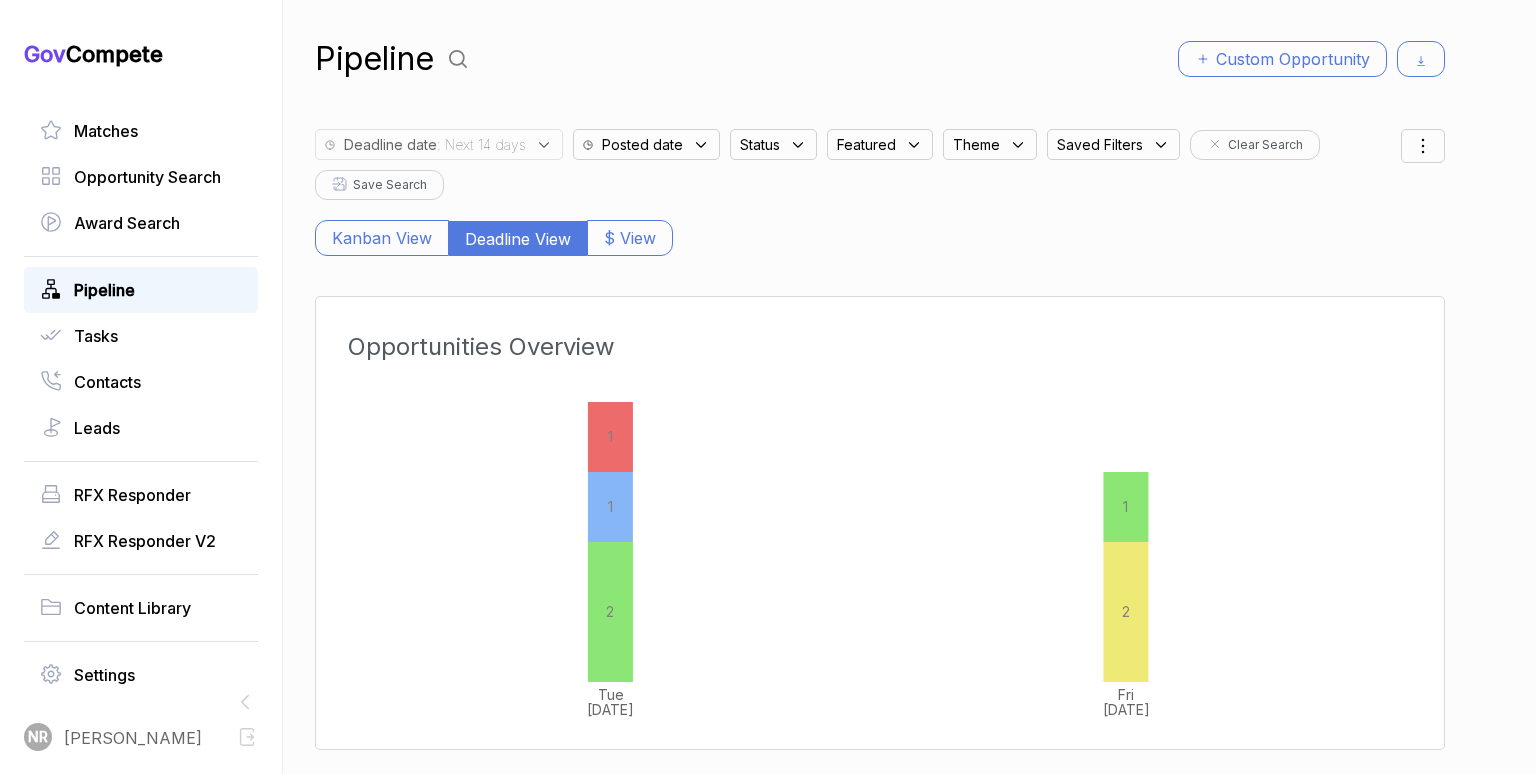 click on "Saved Filters" at bounding box center (760, 144) 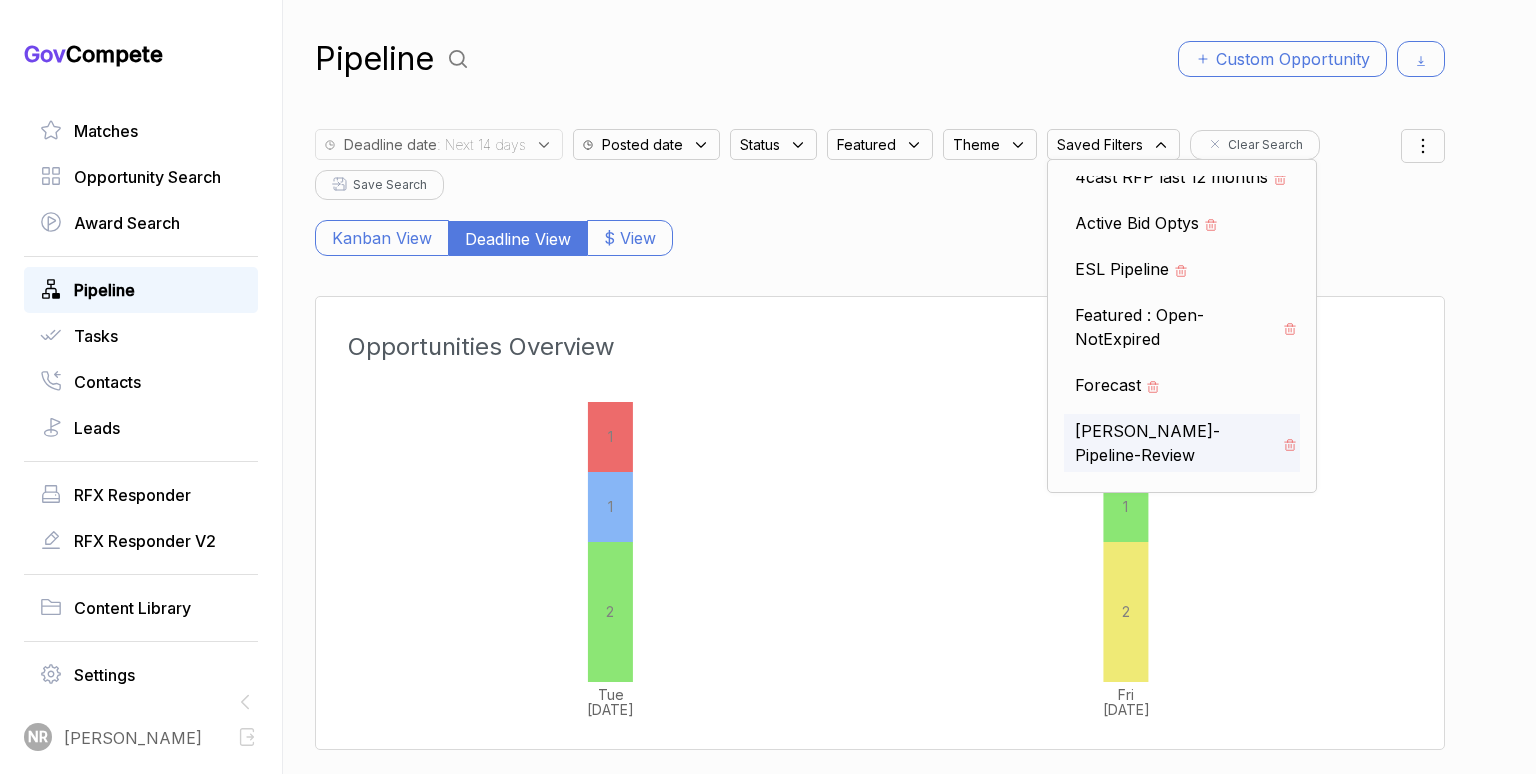 click on "[PERSON_NAME]-Pipeline-Review" at bounding box center (1176, 443) 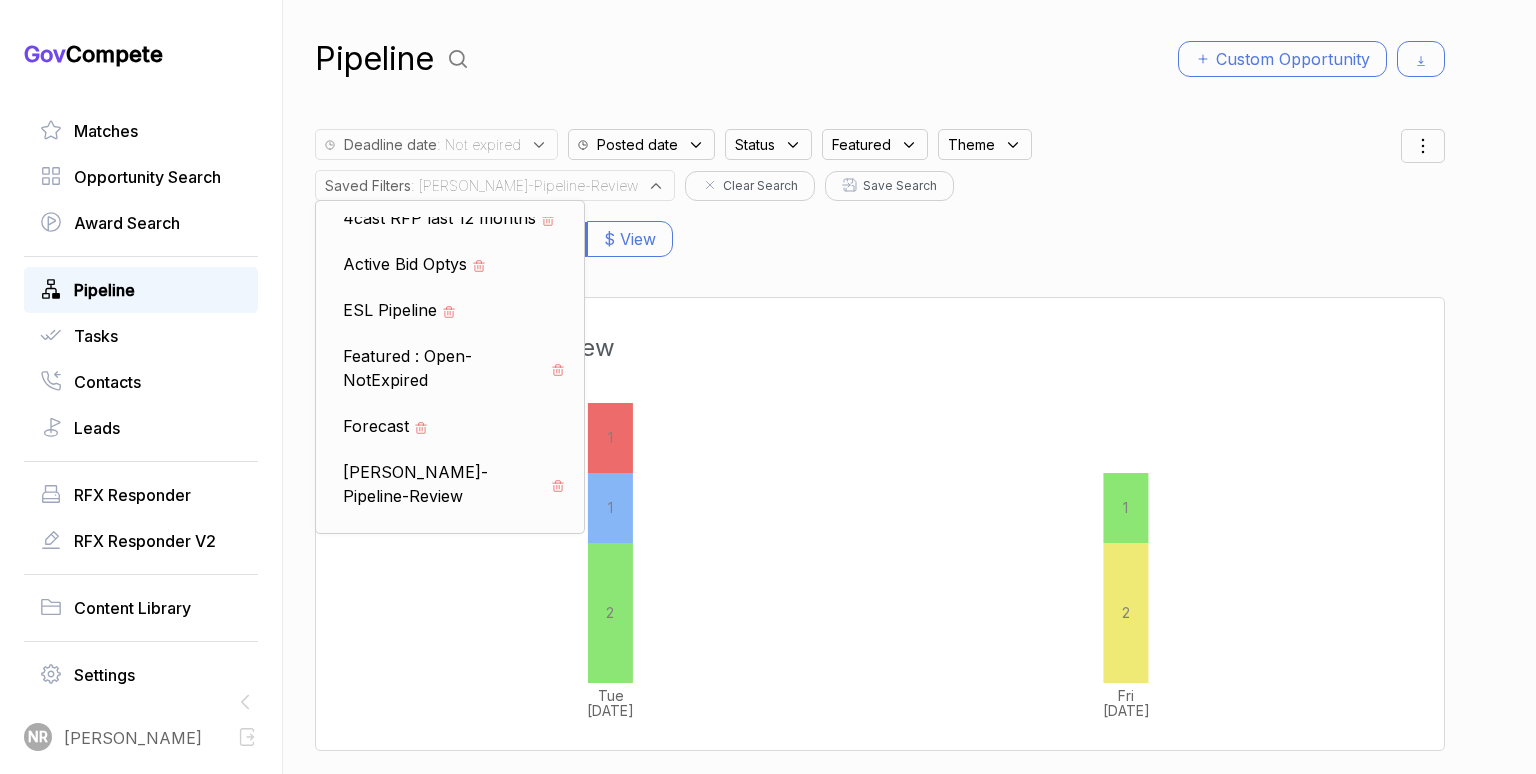 click on "Kanban View Deadline View $ View" at bounding box center [880, 229] 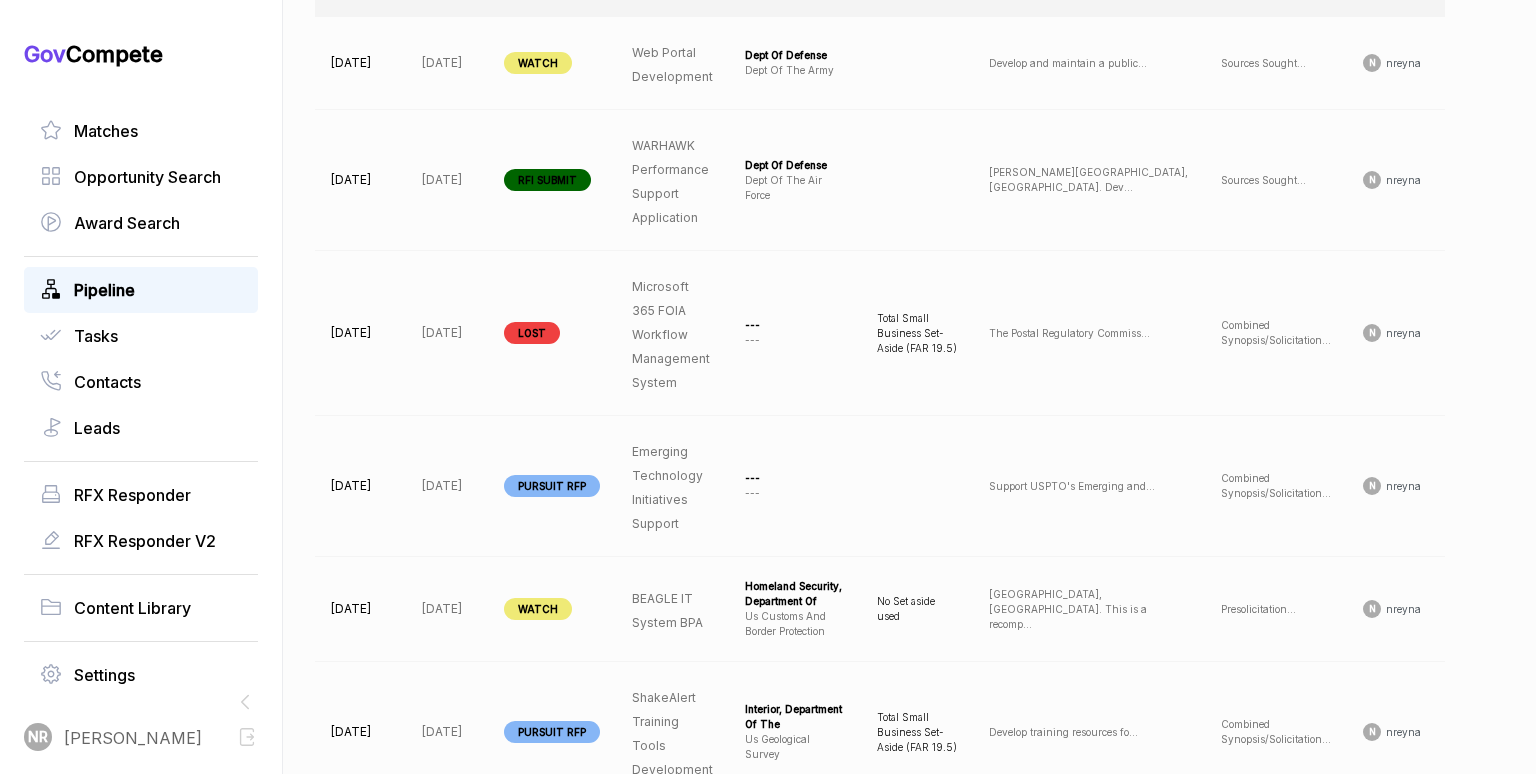 scroll, scrollTop: 860, scrollLeft: 0, axis: vertical 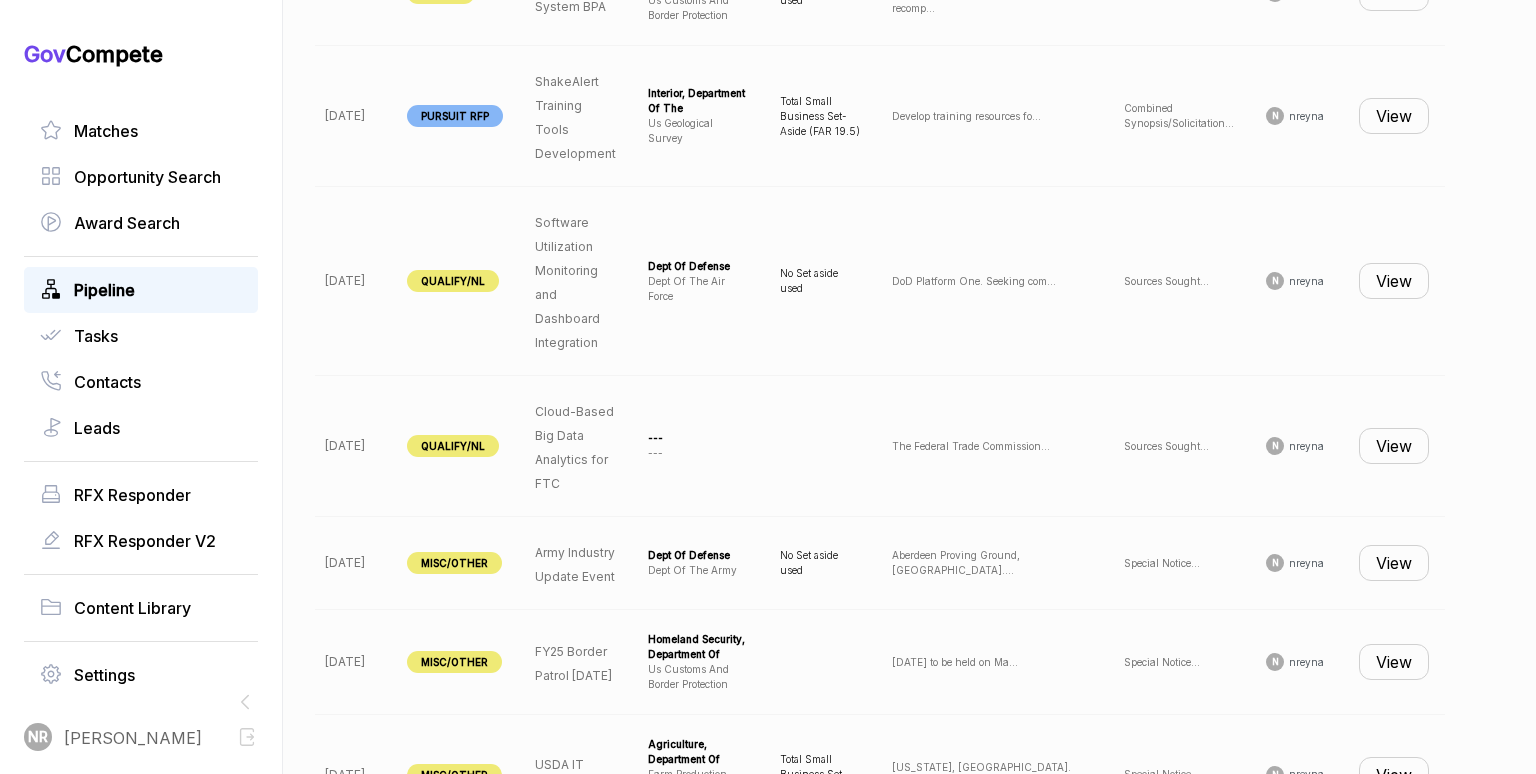 click on "View" at bounding box center [1394, 281] 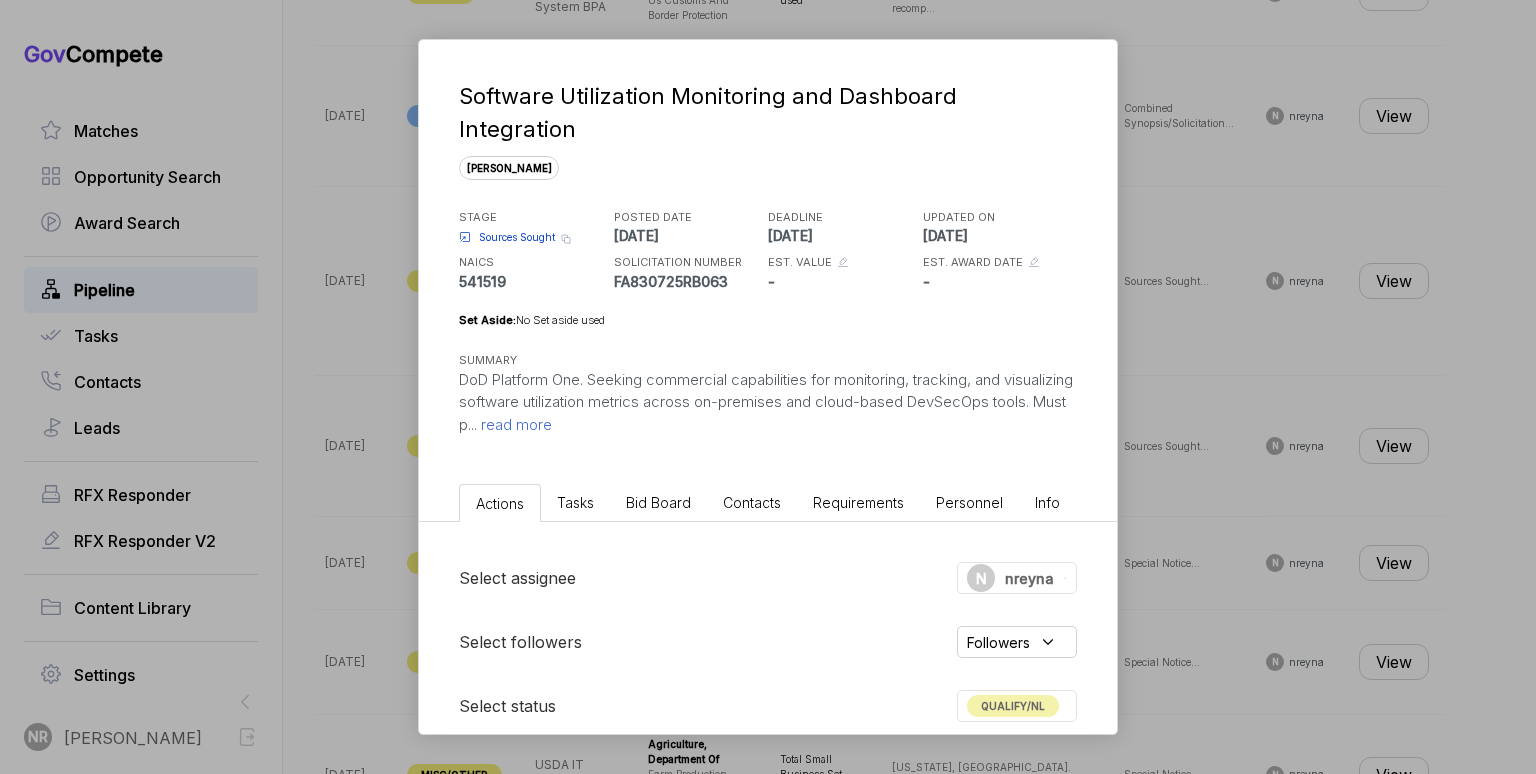click on "read more" at bounding box center [514, 424] 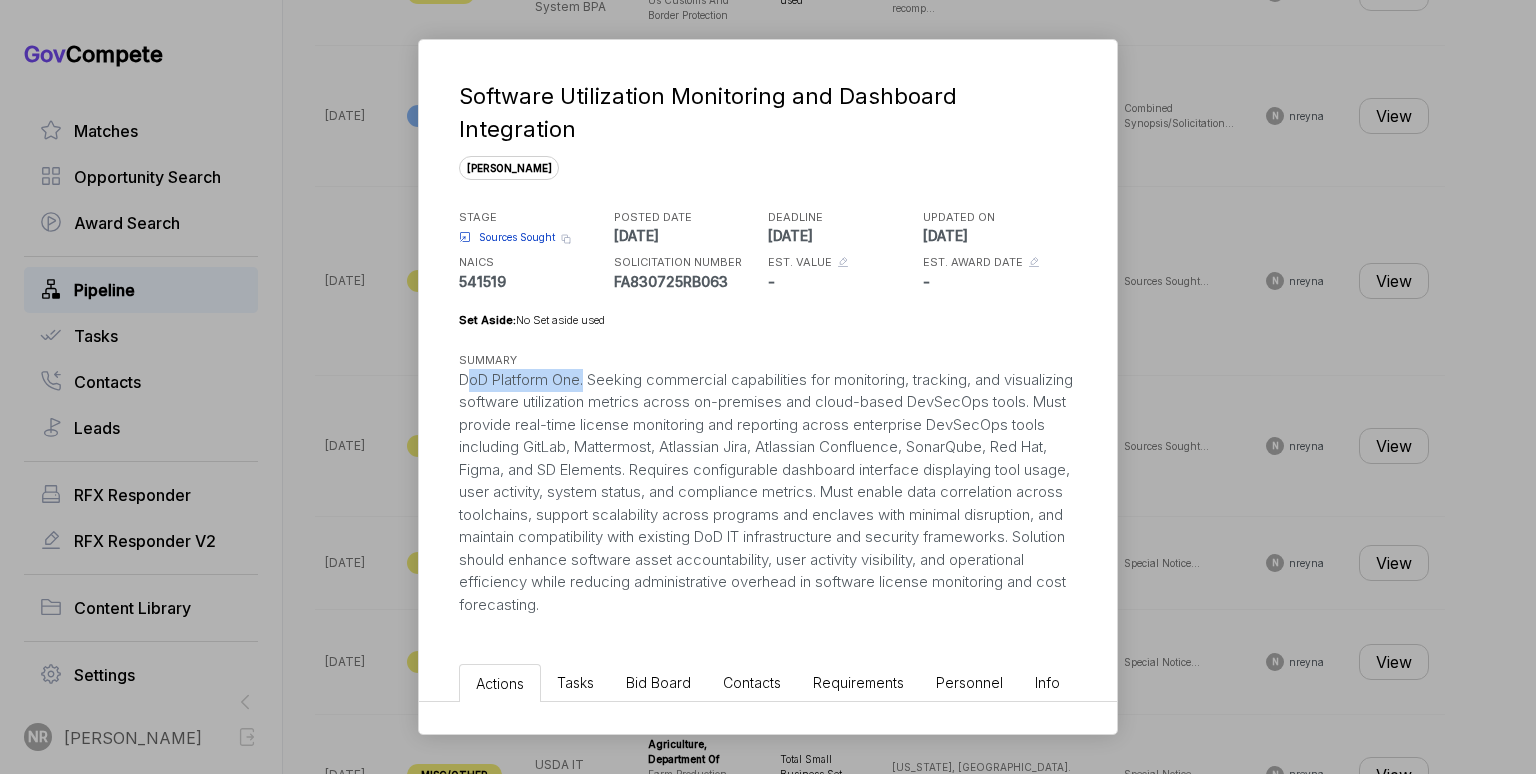 drag, startPoint x: 583, startPoint y: 347, endPoint x: 399, endPoint y: 348, distance: 184.00272 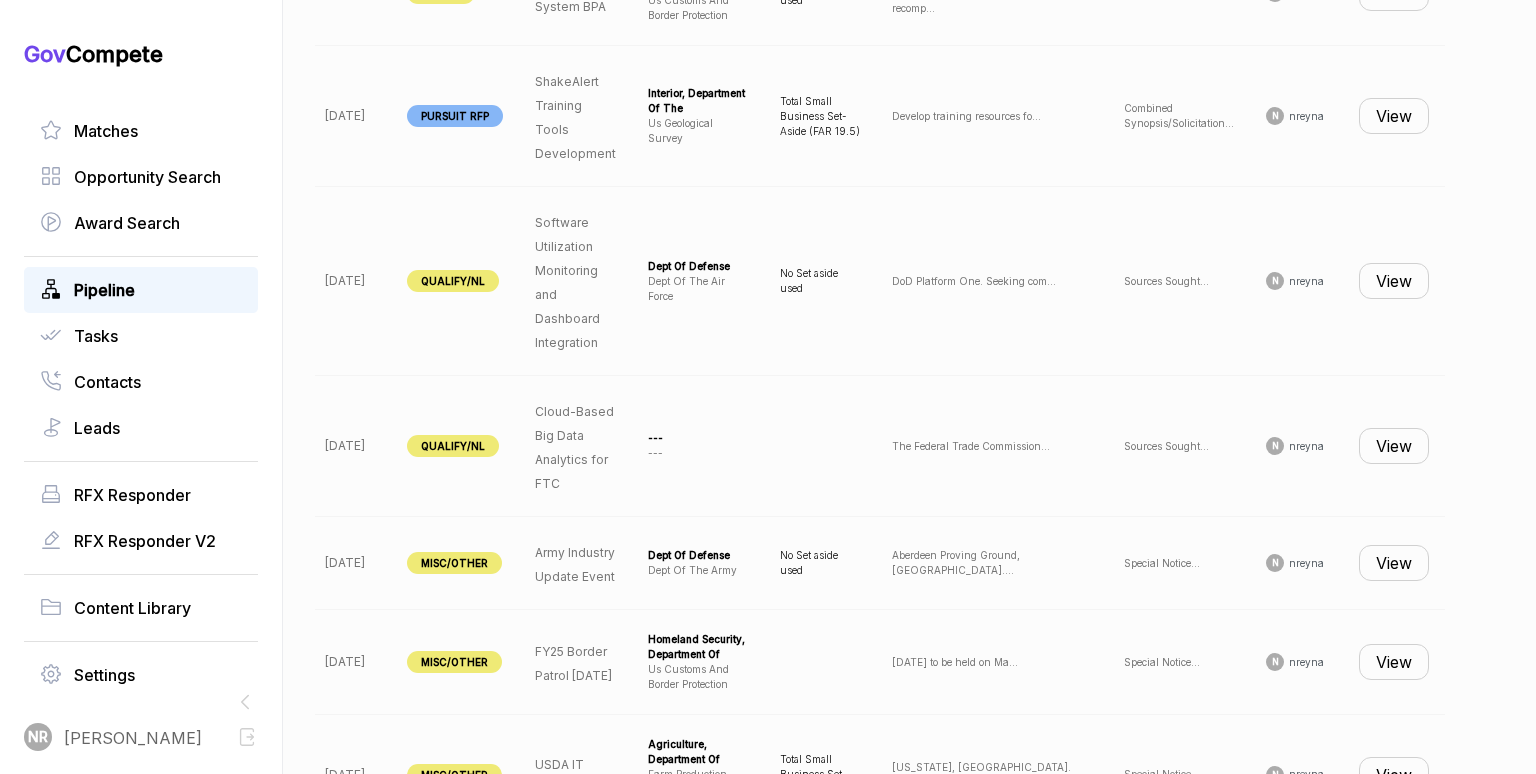 click on "--- ---" at bounding box center [698, 446] 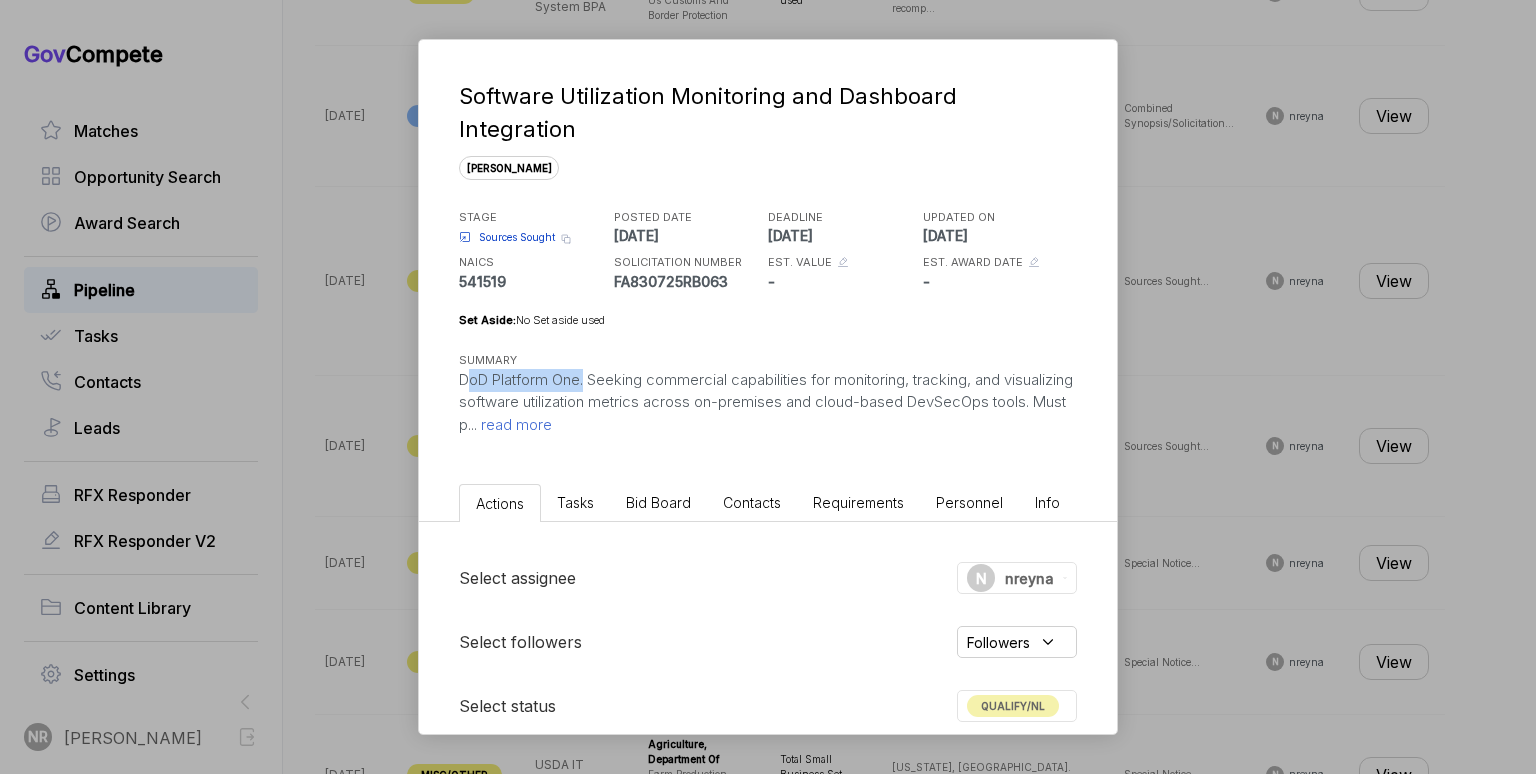 drag, startPoint x: 456, startPoint y: 343, endPoint x: 585, endPoint y: 344, distance: 129.00388 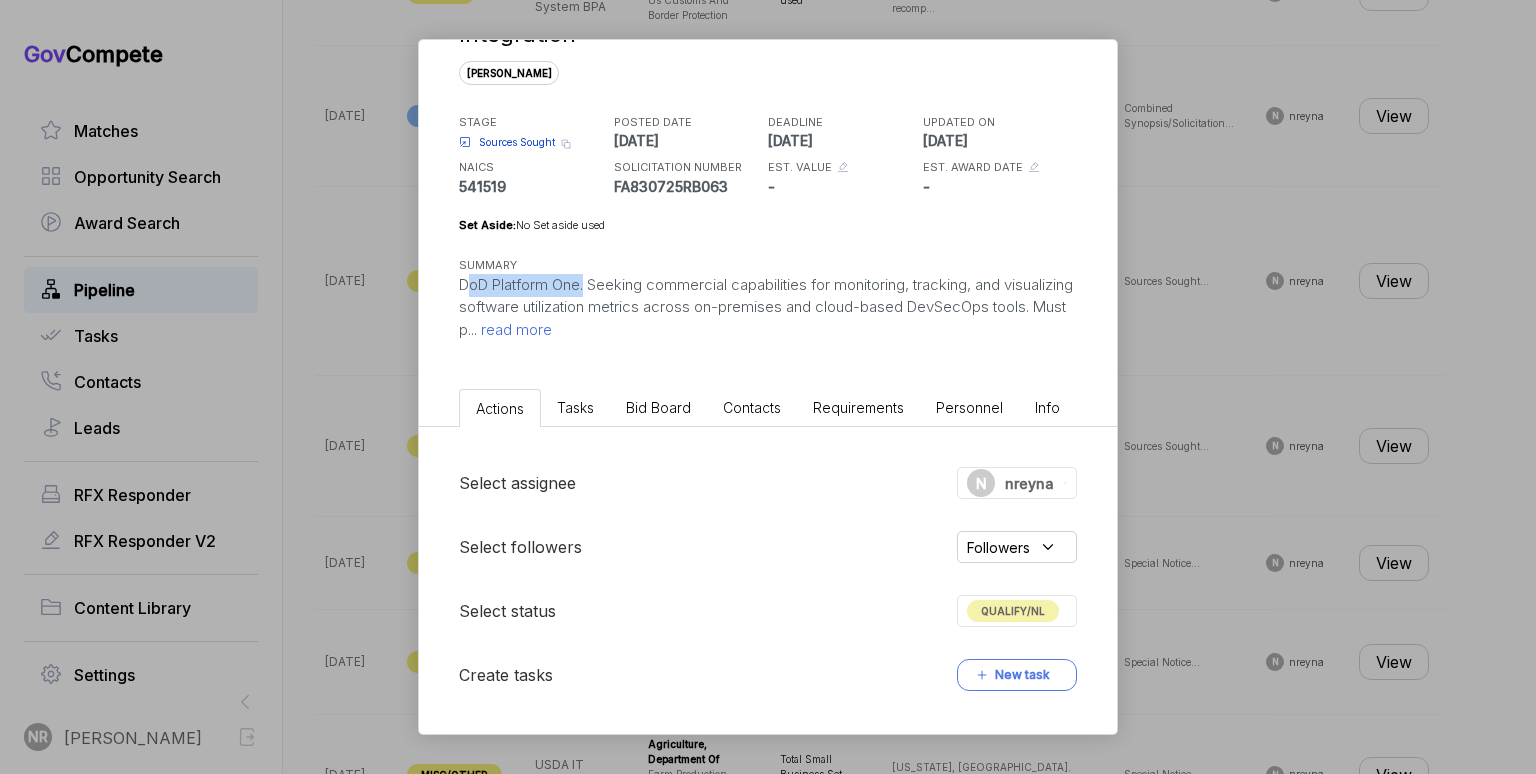 scroll, scrollTop: 108, scrollLeft: 0, axis: vertical 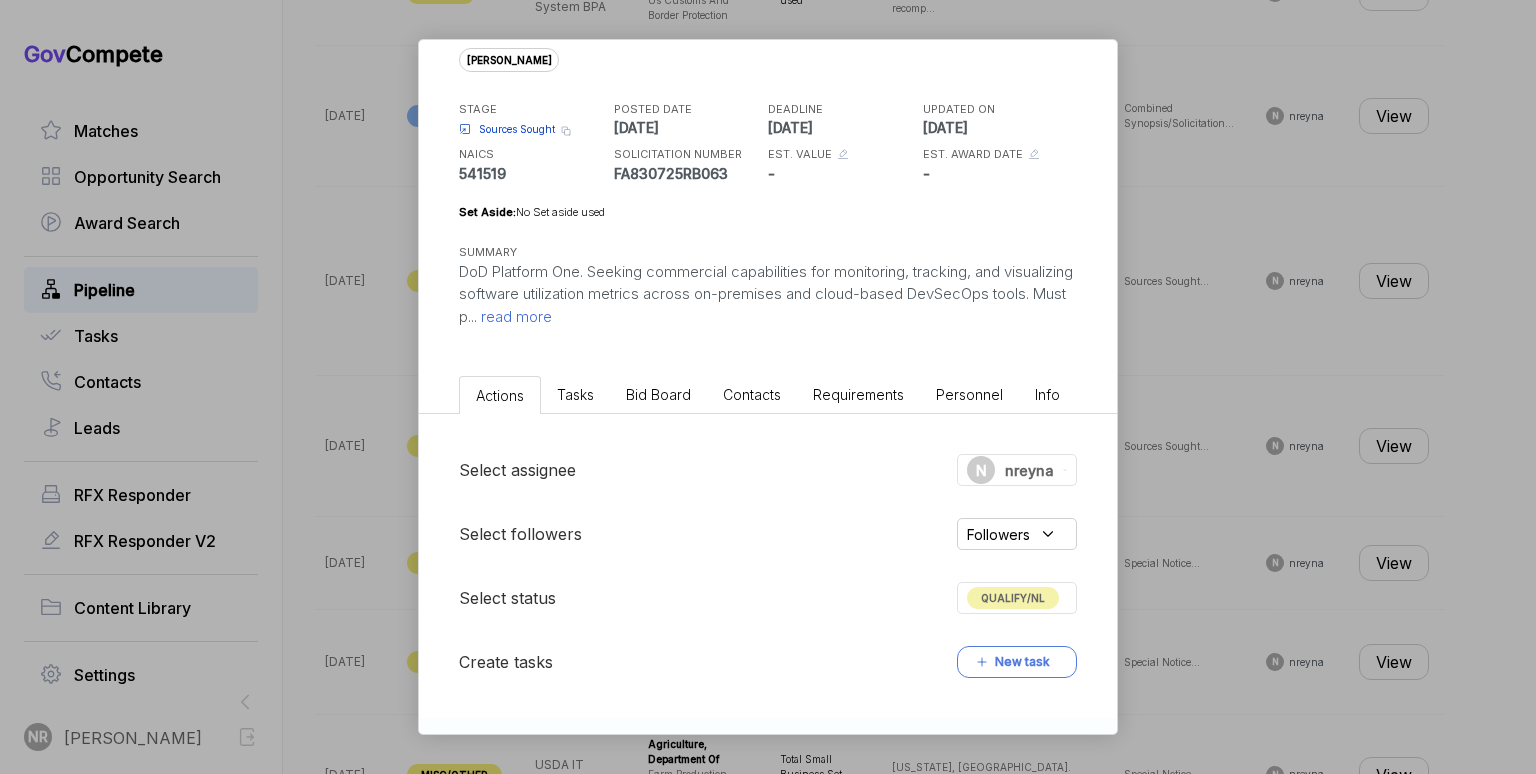 click on "read more" at bounding box center (514, 316) 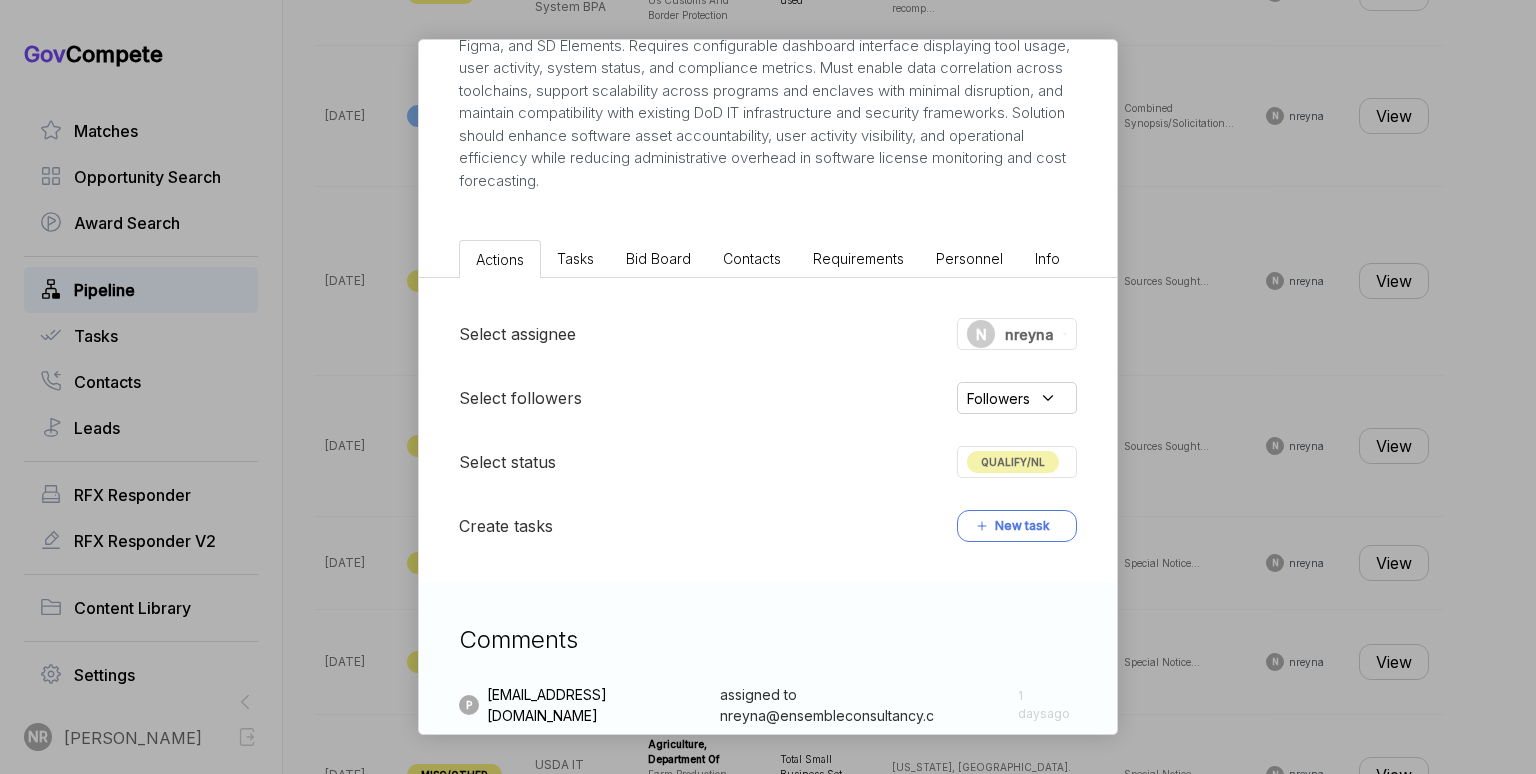 scroll, scrollTop: 628, scrollLeft: 0, axis: vertical 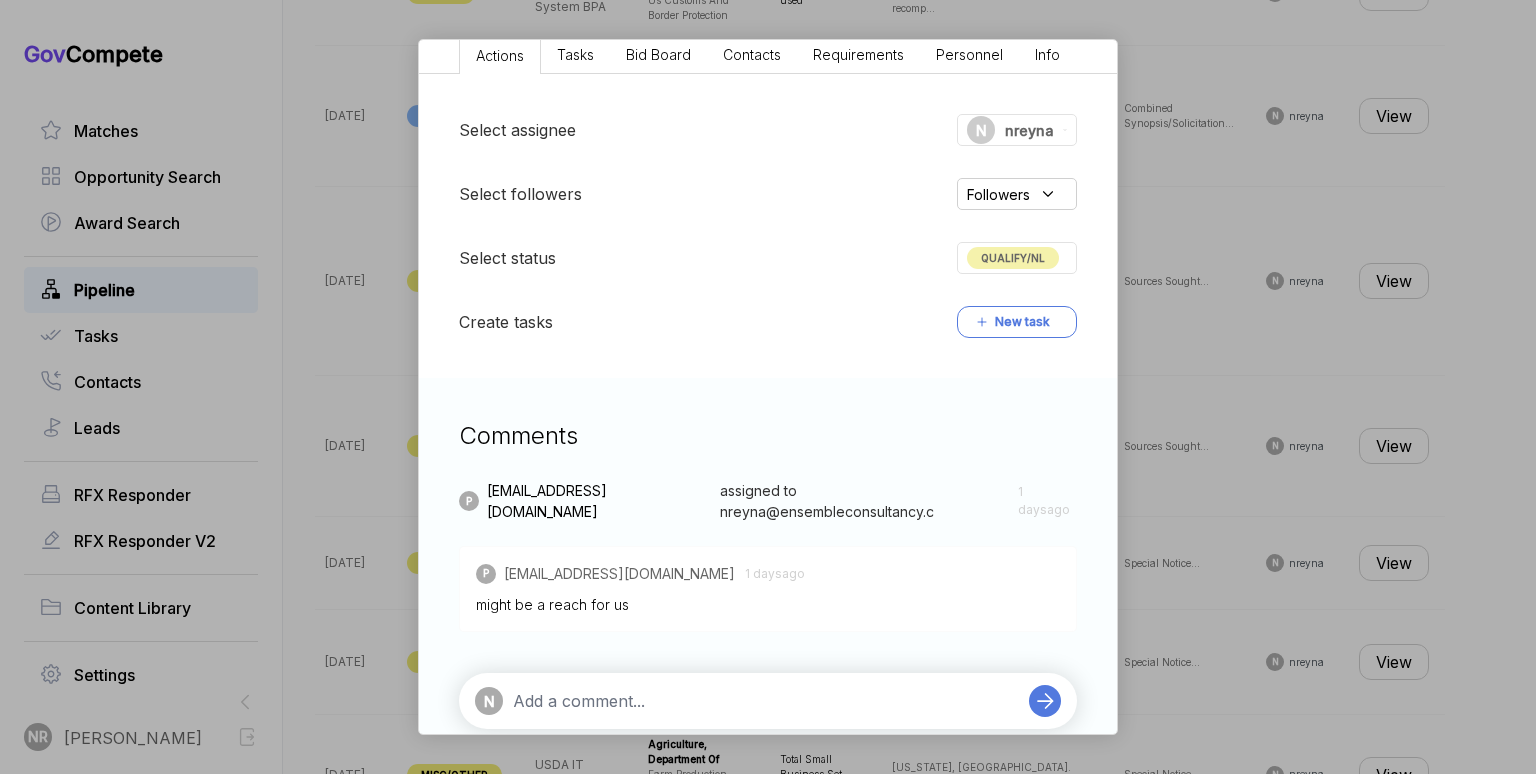 click at bounding box center [766, 701] 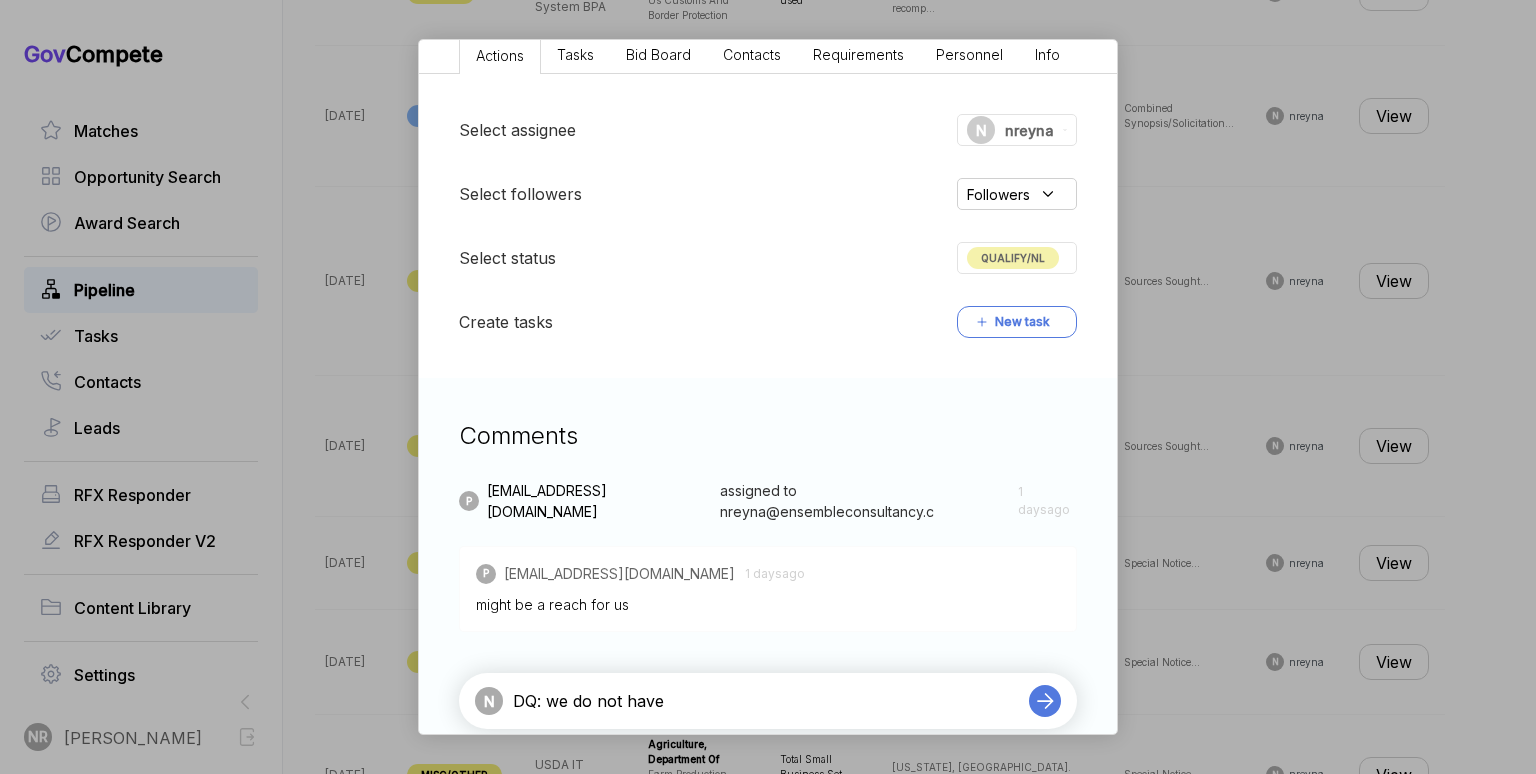 paste on "DoD Platform One" 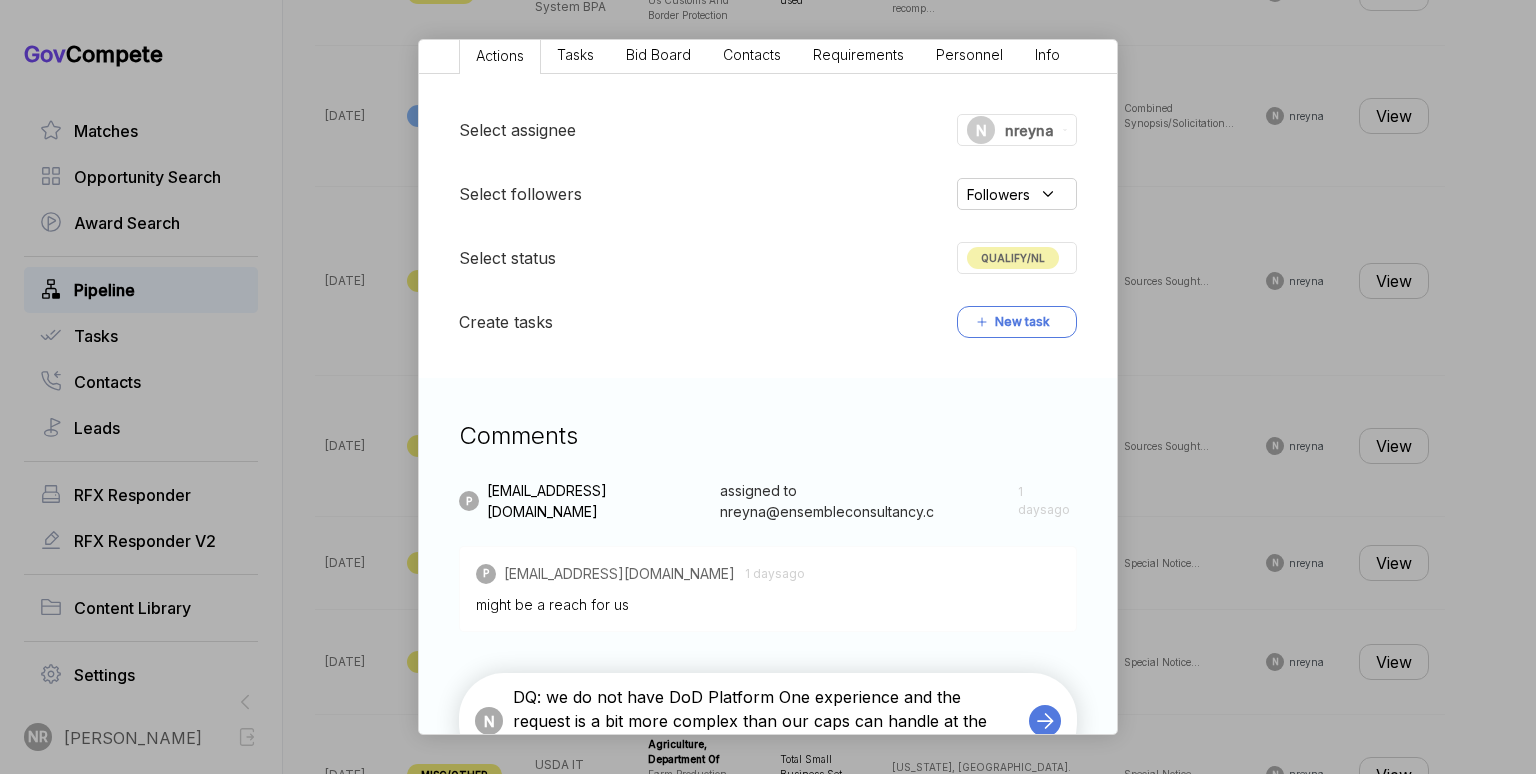 type on "DQ: we do not have DoD Platform One experience and the request is a bit more complex than our caps can handle at the moment" 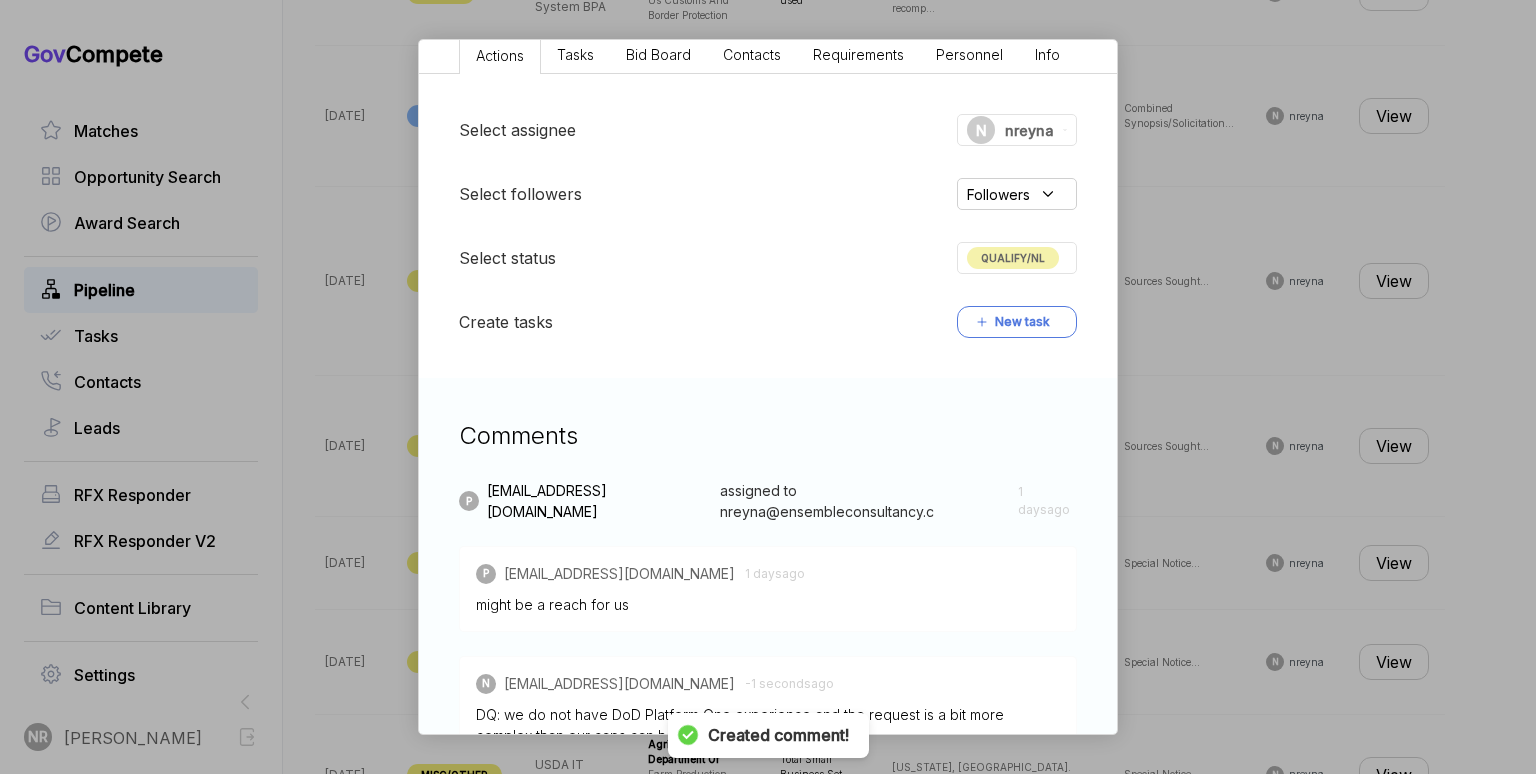 click on "QUALIFY/NL" at bounding box center (1017, 258) 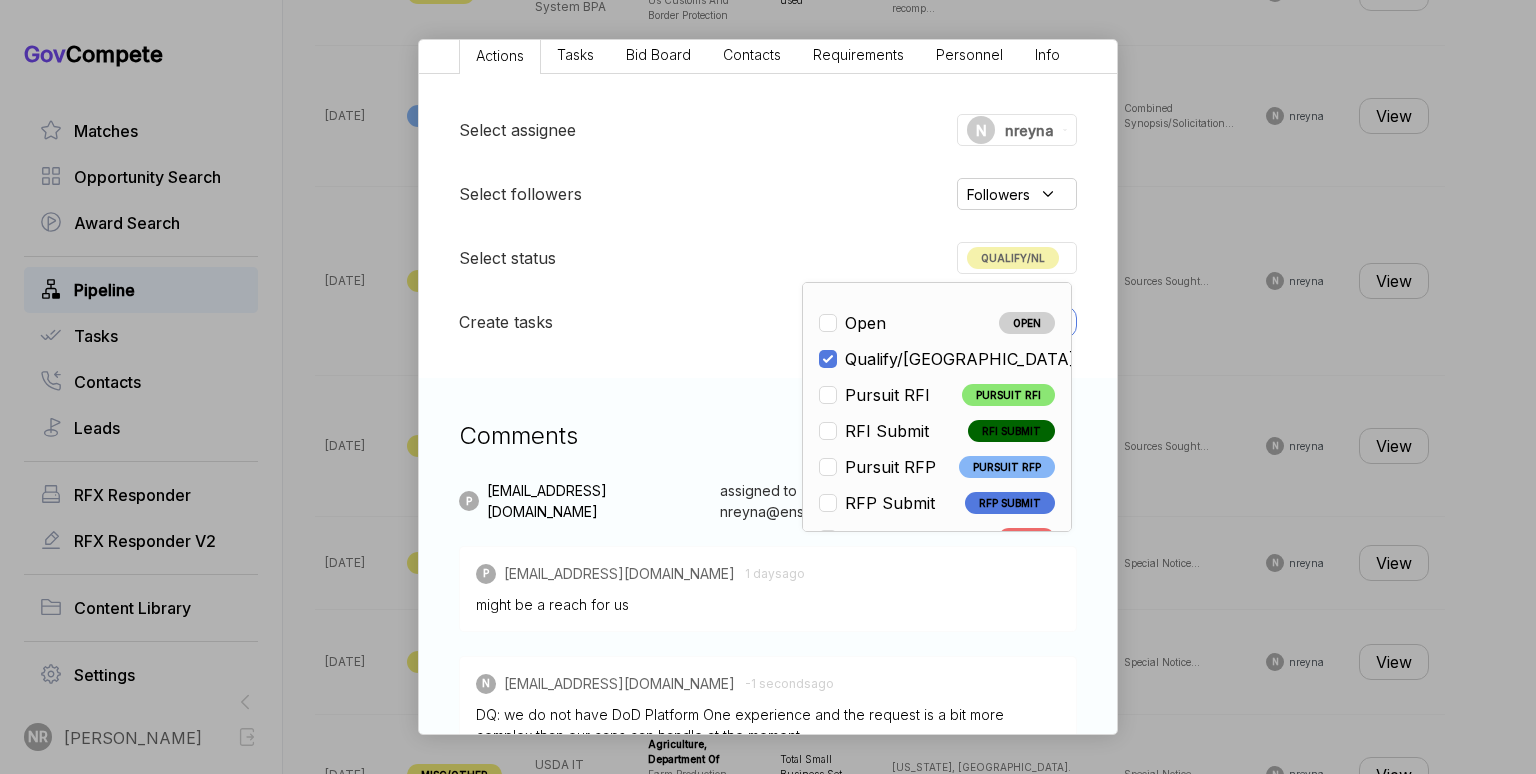 scroll, scrollTop: 467, scrollLeft: 0, axis: vertical 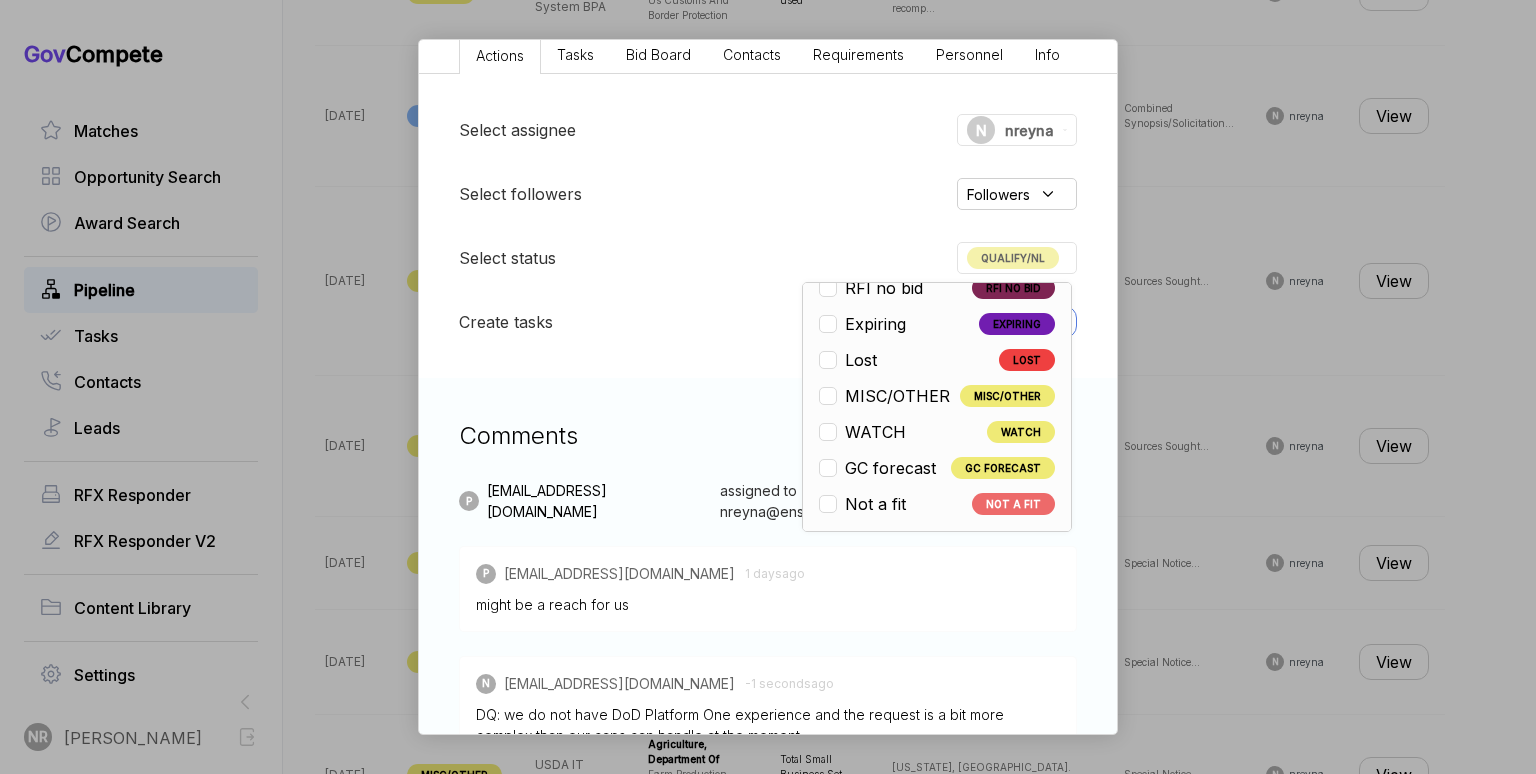 click on "Open OPEN Qualify/NL QUALIFY/NL Pursuit RFI PURSUIT RFI RFI Submit RFI SUBMIT Pursuit RFP PURSUIT RFP RFP Submit RFP SUBMIT ESL Q ESL Q ESL P ESL P ESL S ESL S Nego/award NEGO/AWARD InactiveRFI INACTIVERFI 4cast RFP 4CAST RFP RFI no bid RFI NO BID Expiring EXPIRING Lost LOST MISC/OTHER MISC/OTHER WATCH WATCH GC forecast GC FORECAST Not a fit NOT A FIT" at bounding box center (937, 180) 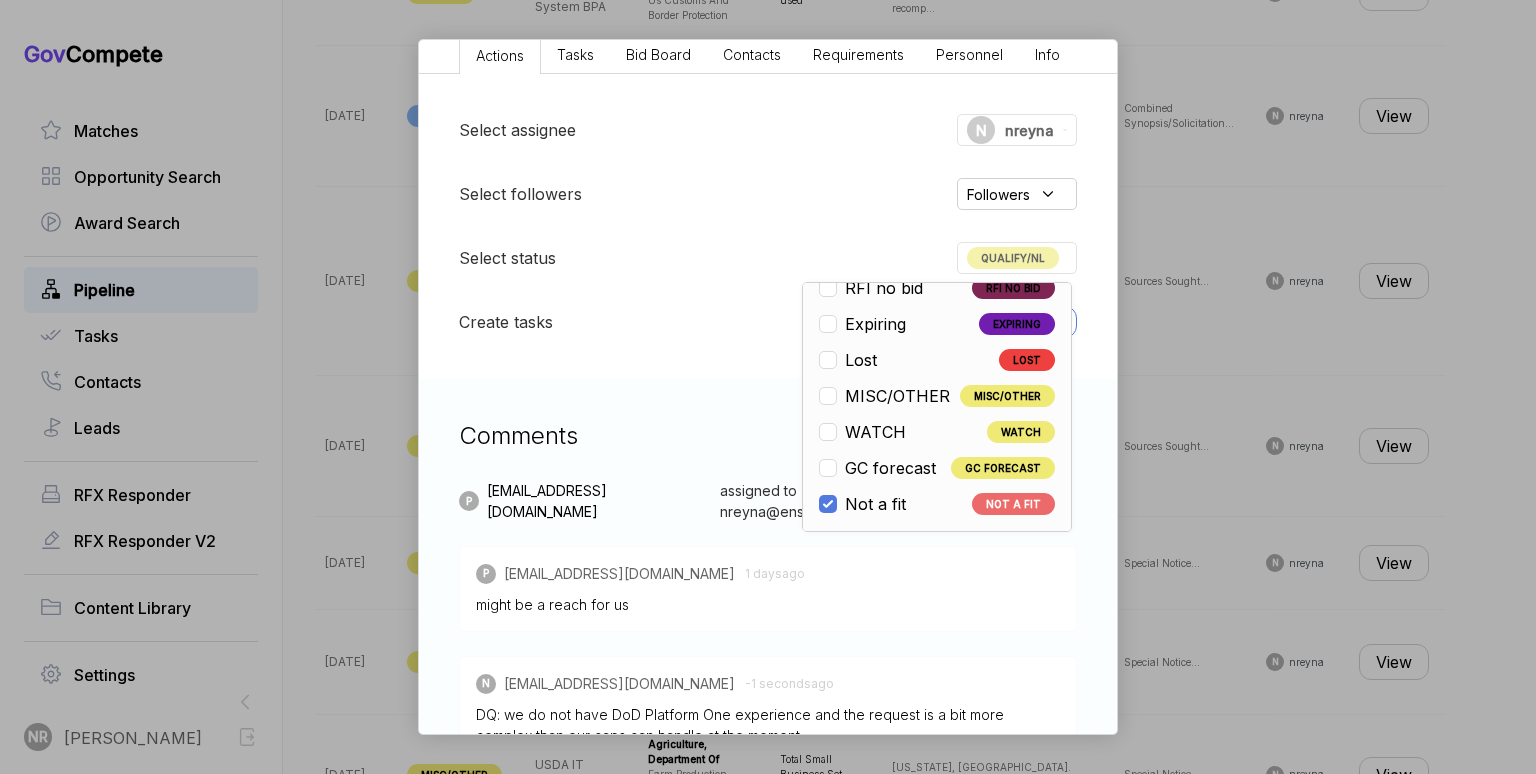 checkbox on "false" 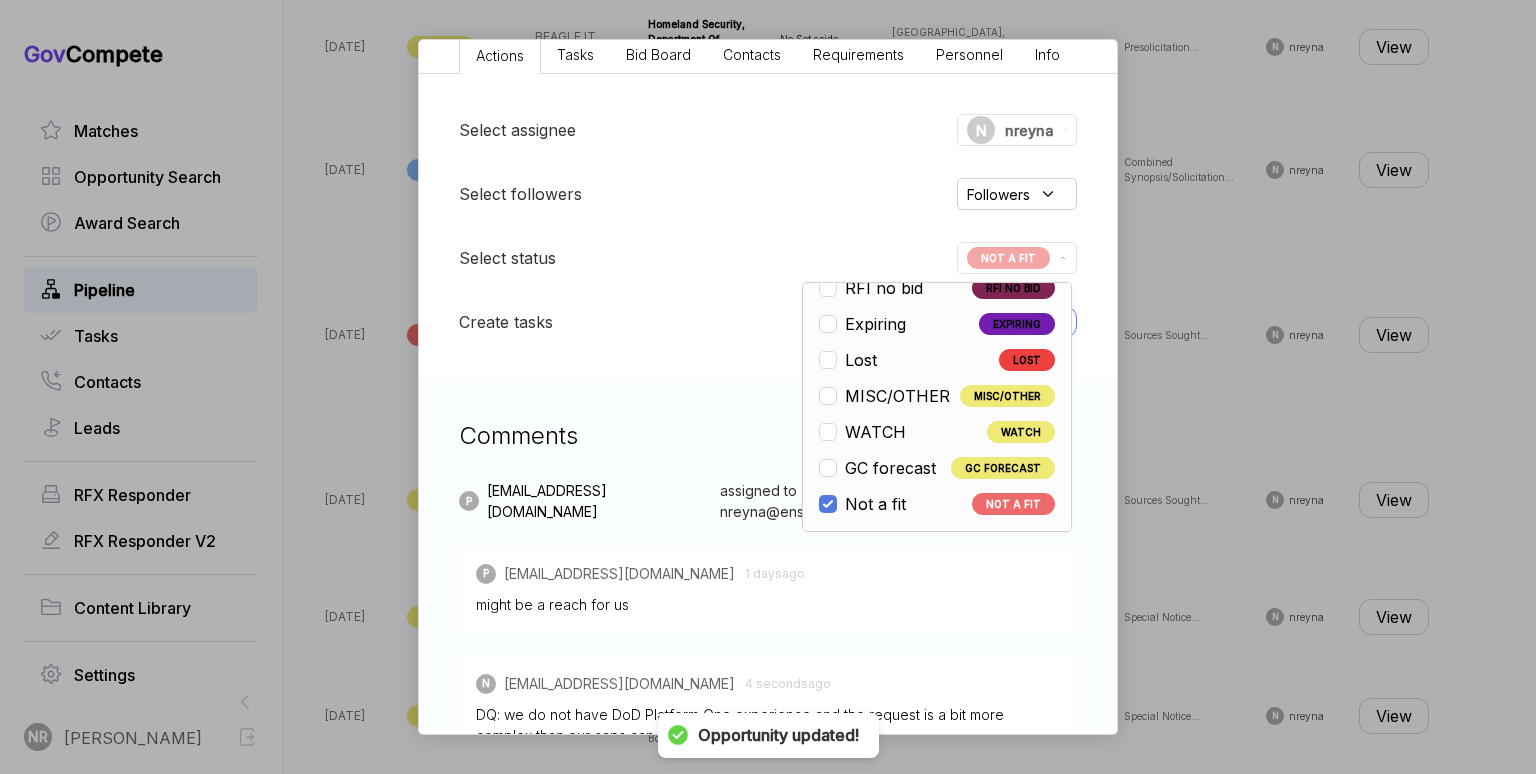 scroll, scrollTop: 1466, scrollLeft: 0, axis: vertical 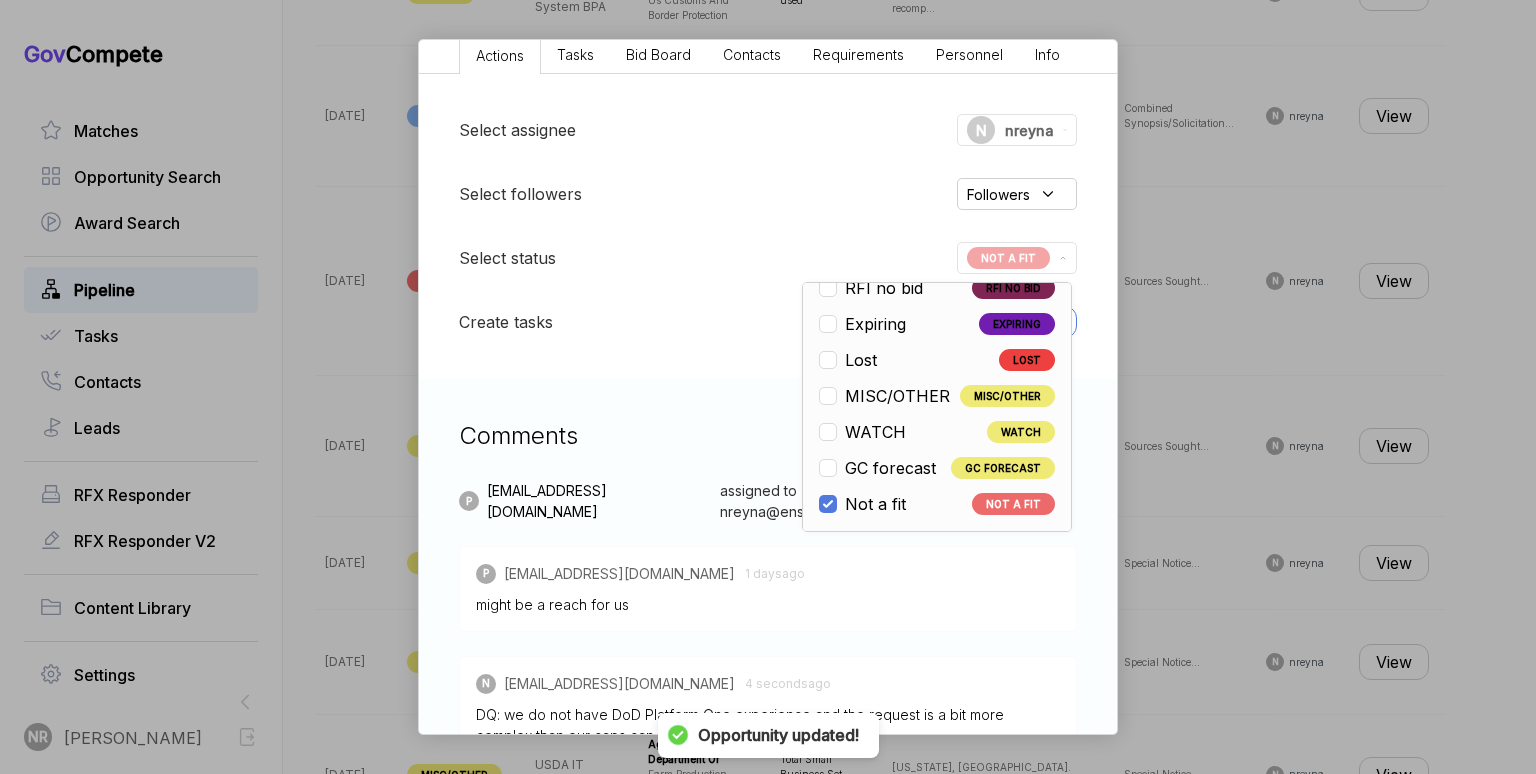 click on "Comments" at bounding box center [768, 436] 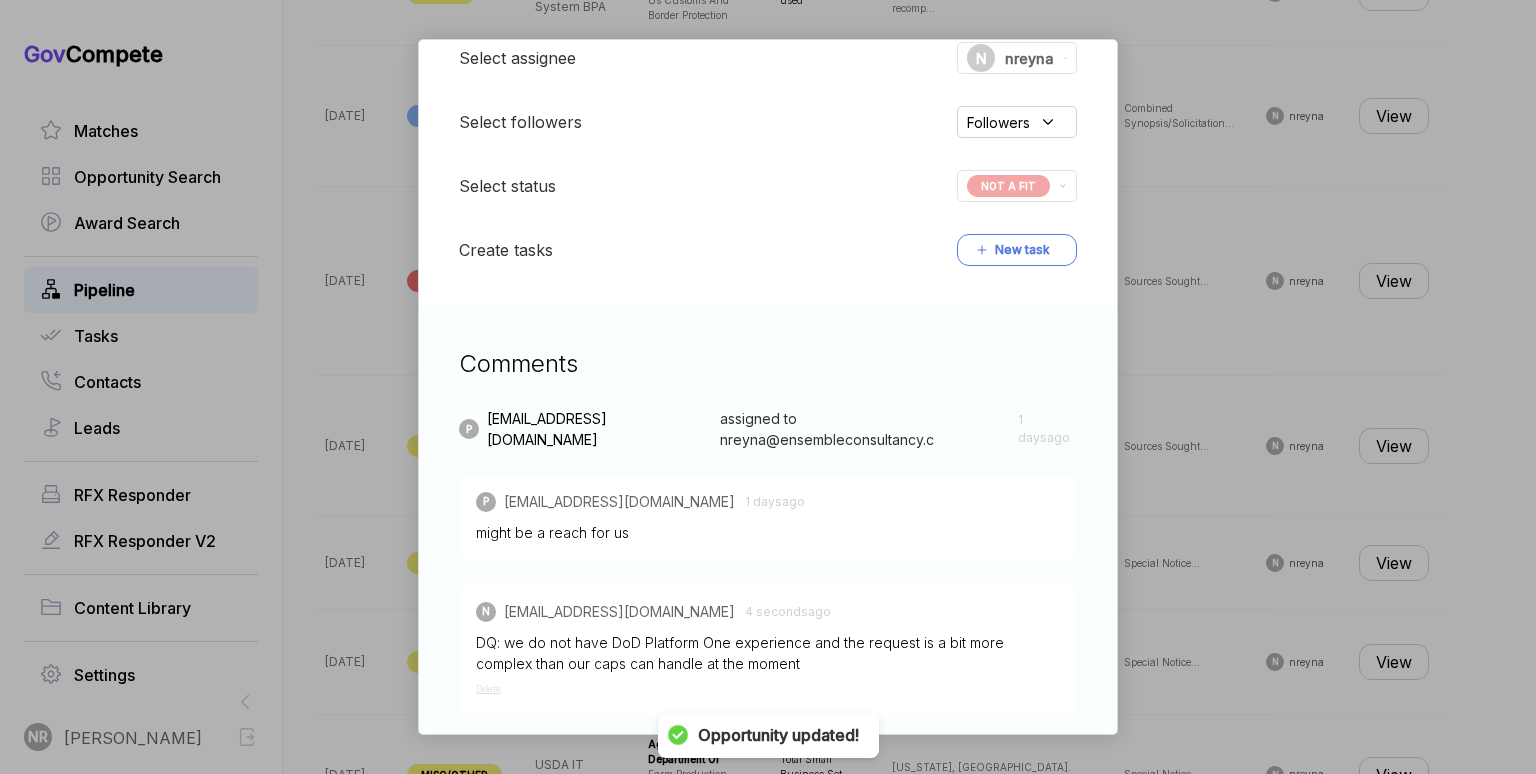 scroll, scrollTop: 782, scrollLeft: 0, axis: vertical 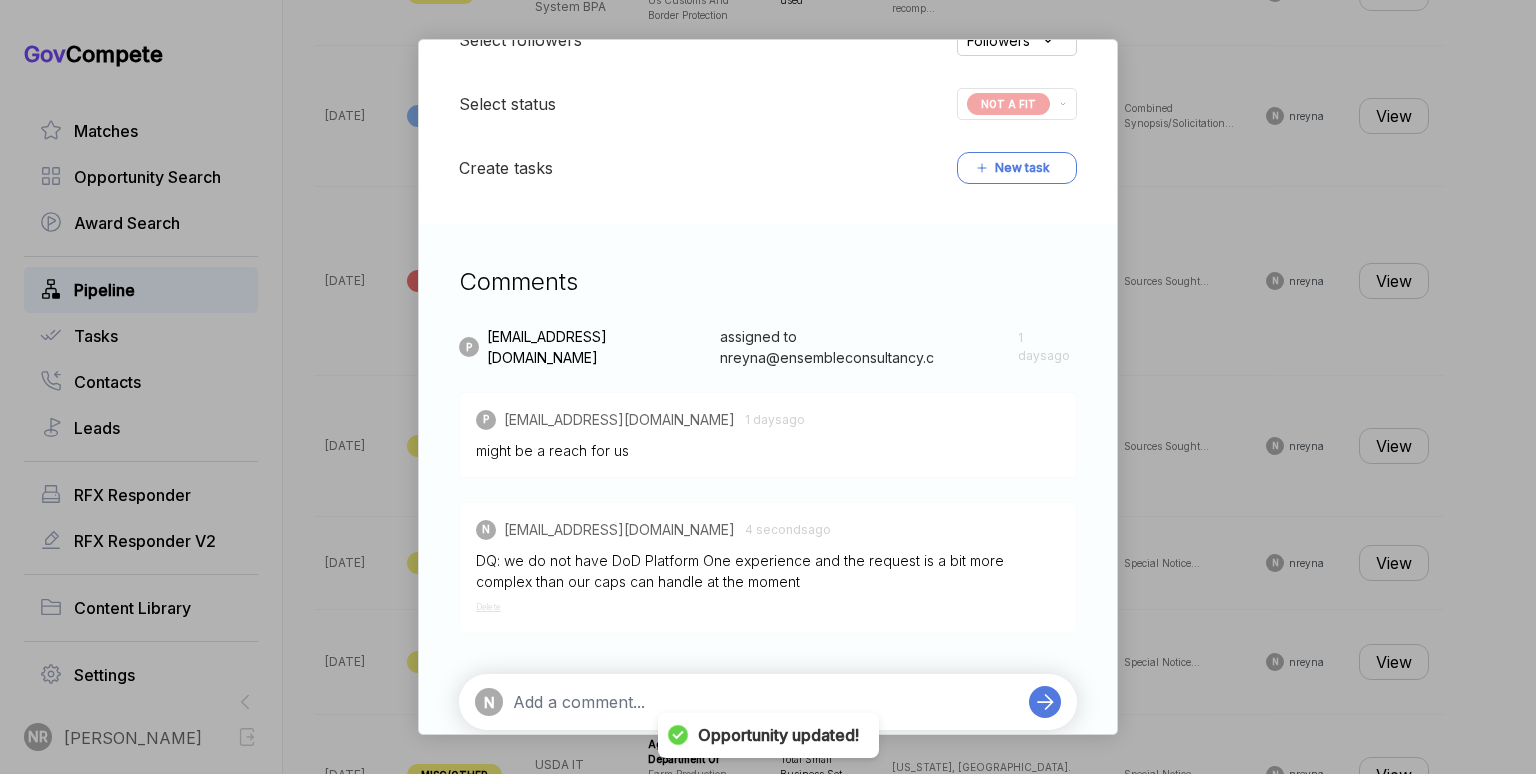 click at bounding box center (766, 702) 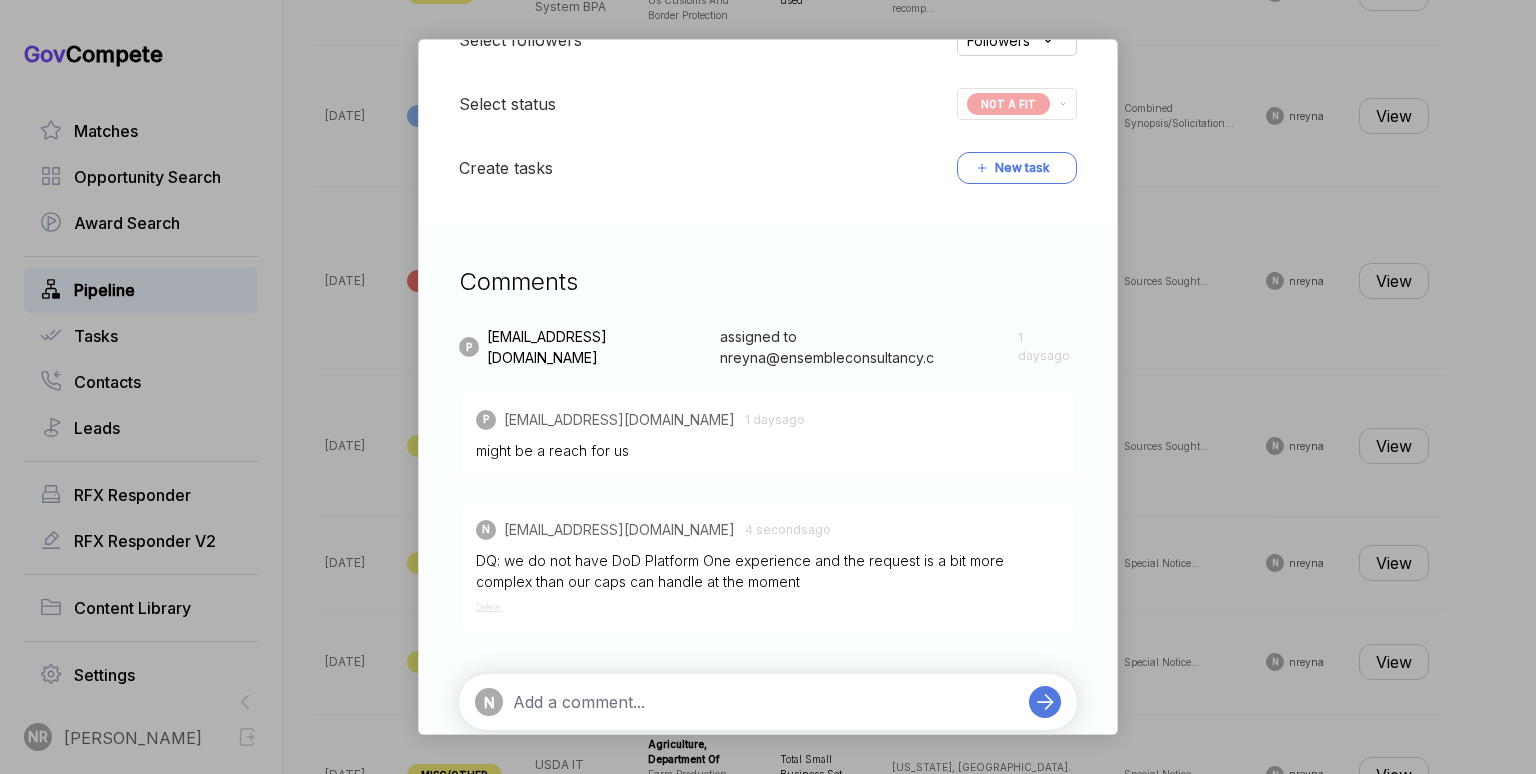 type on "2" 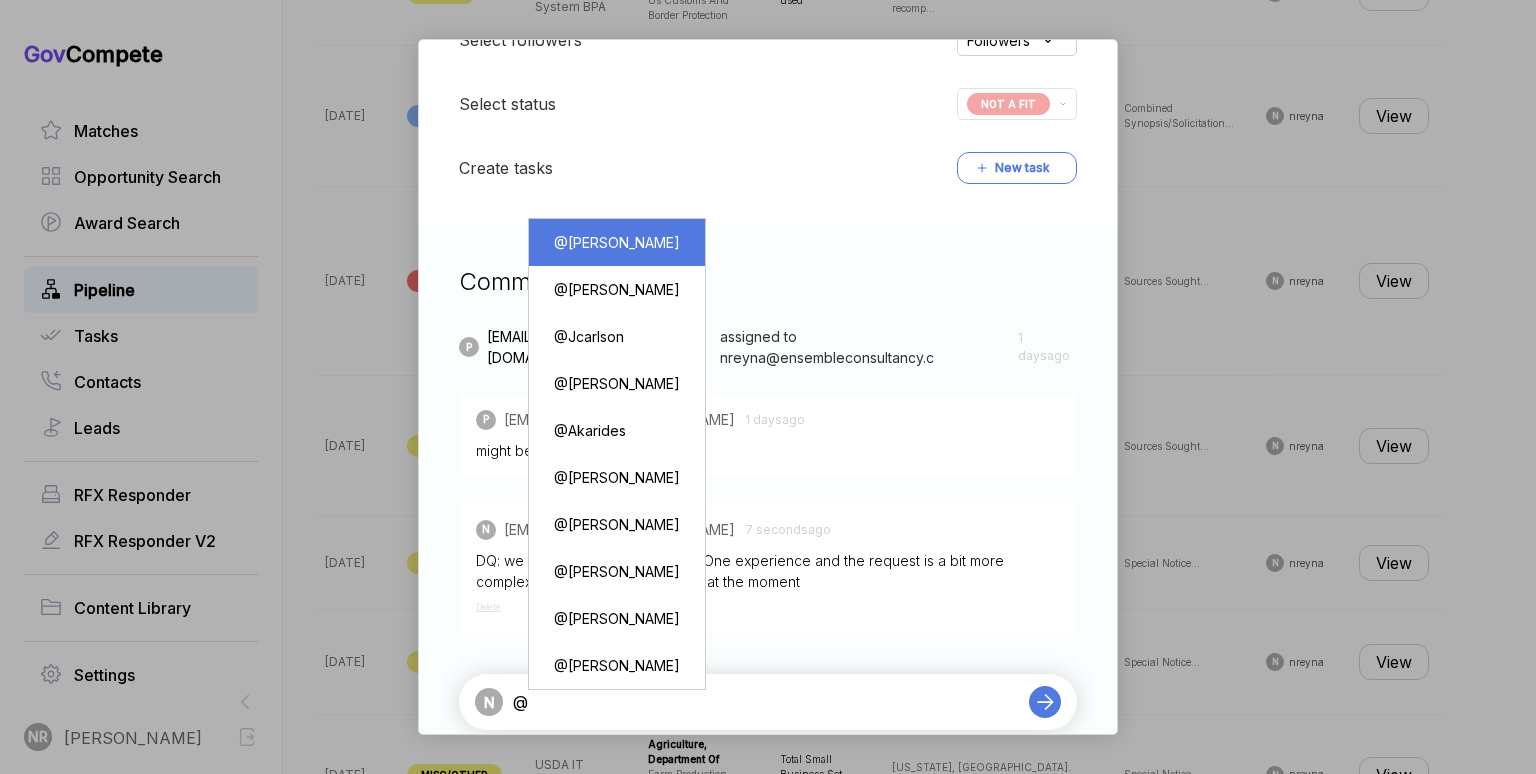 type on "@[PERSON_NAME]" 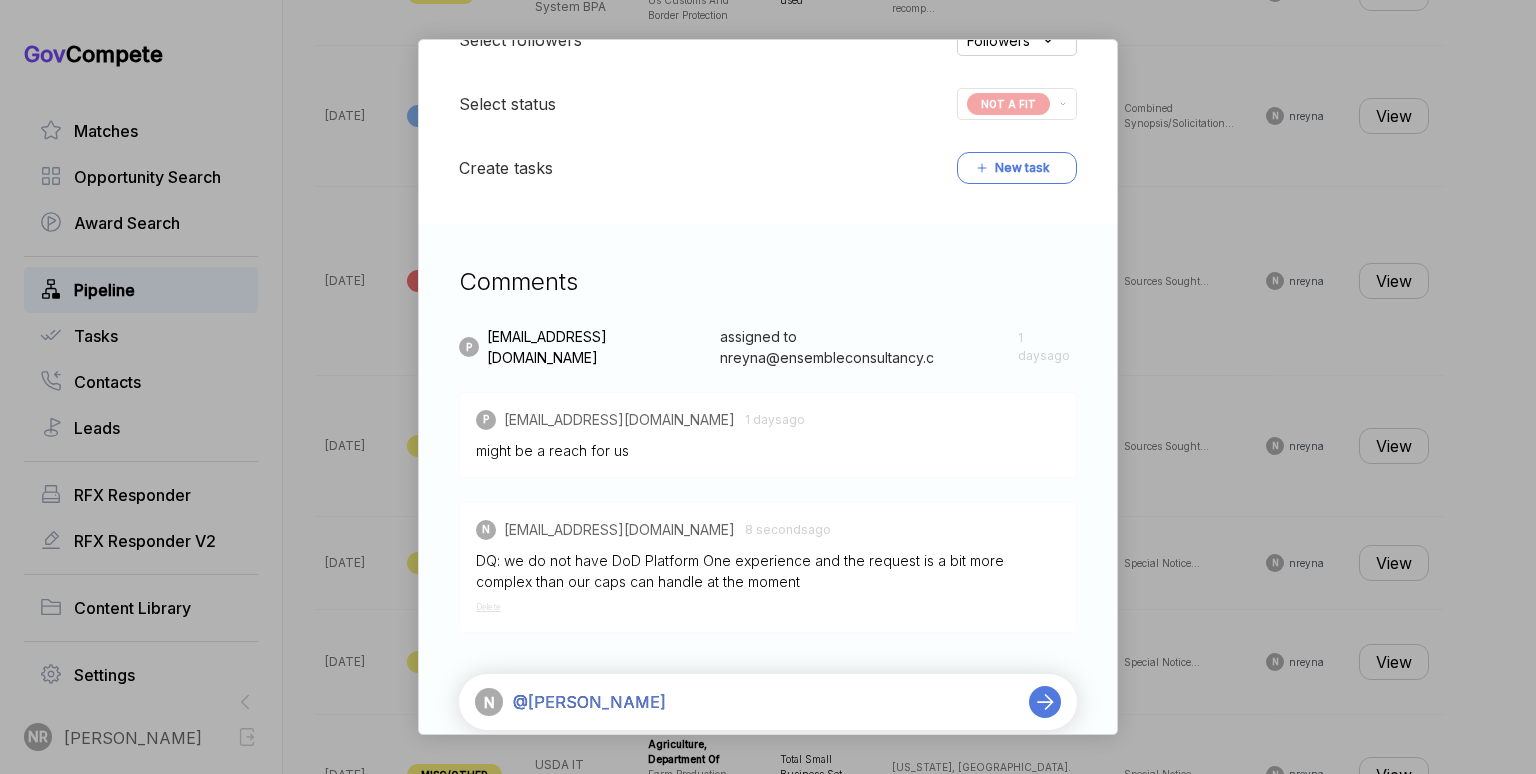 type 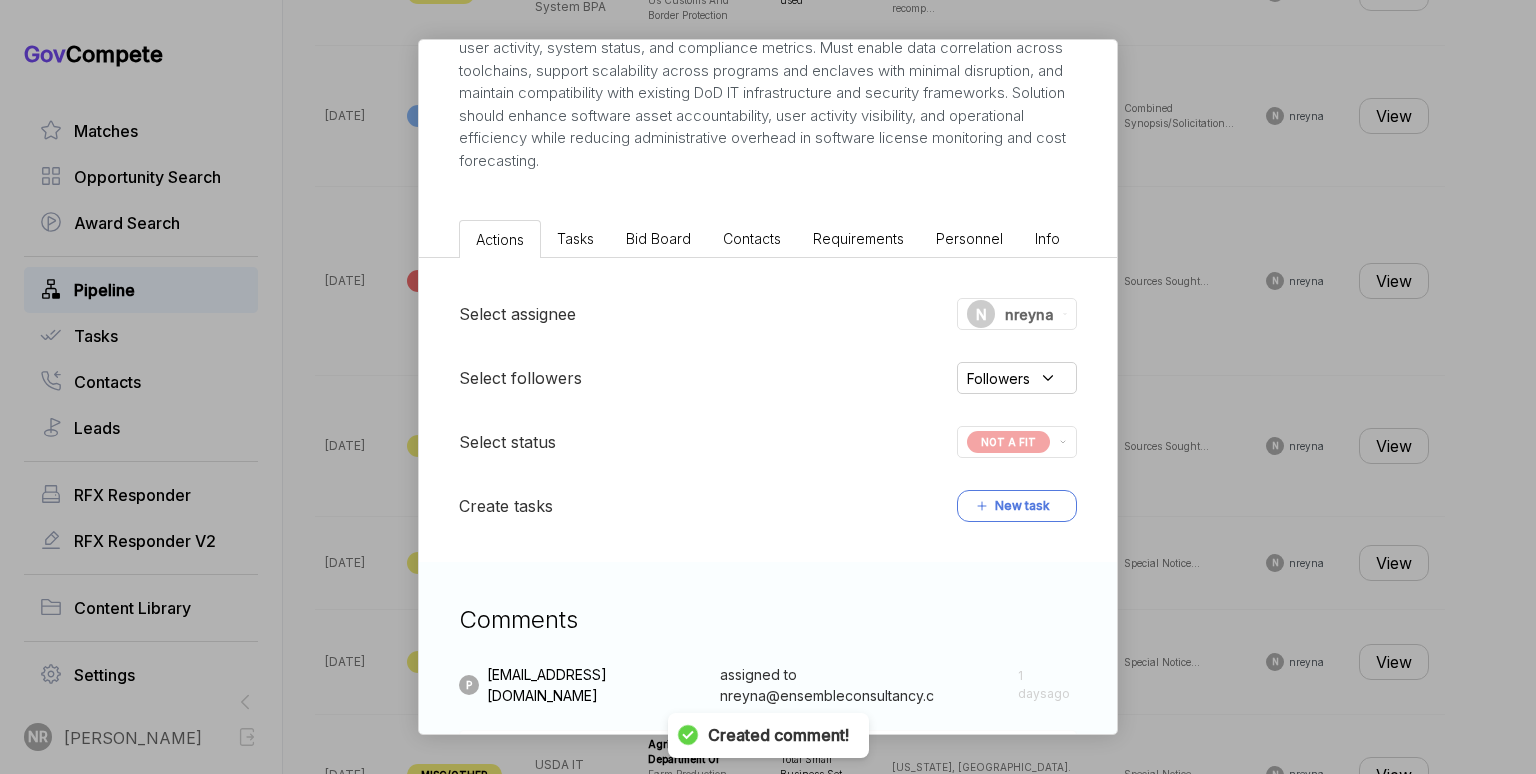 scroll, scrollTop: 0, scrollLeft: 0, axis: both 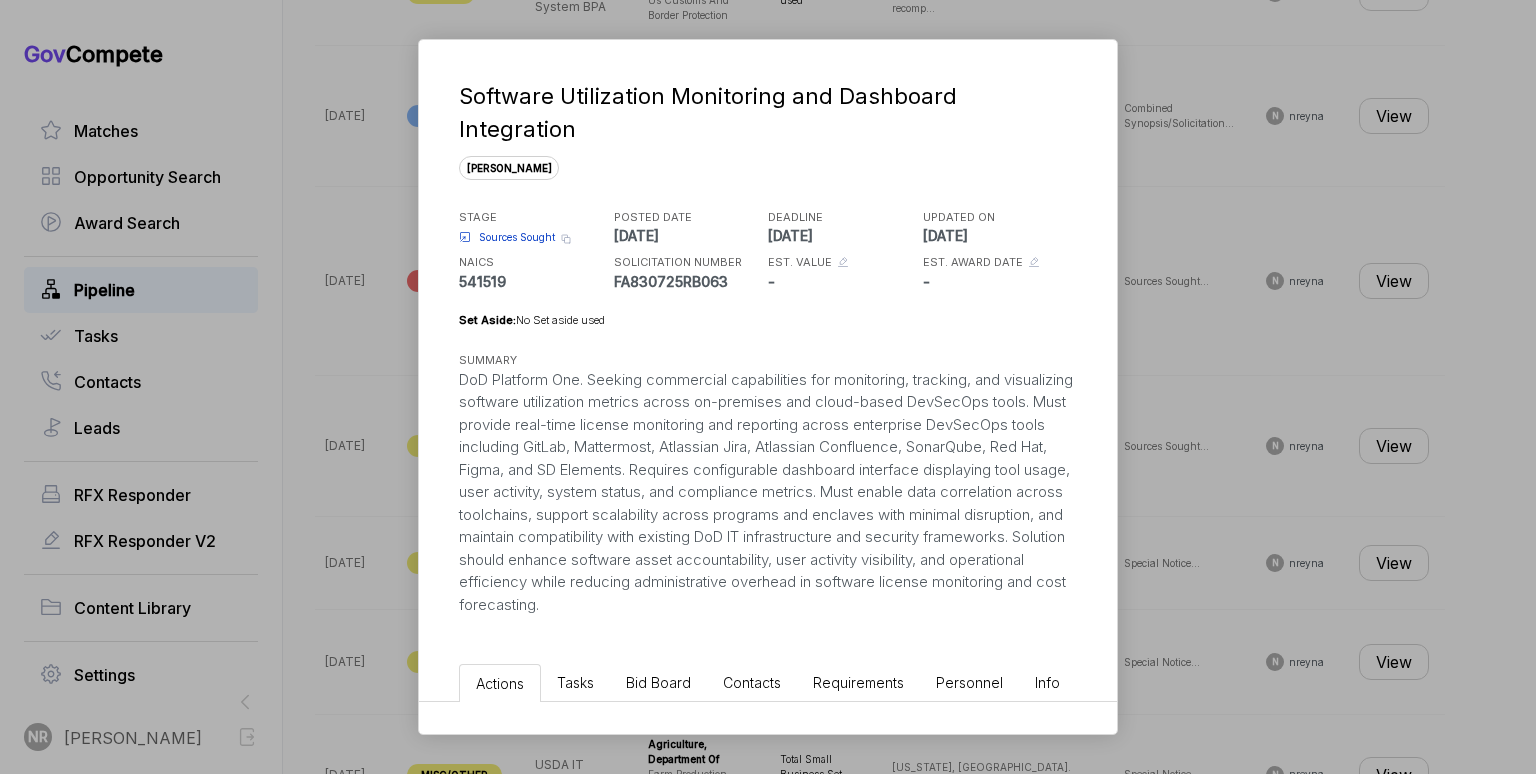 click on "Software Utilization Monitoring and Dashboard Integration [PERSON_NAME] STAGE Sources Sought Copy link POSTED DATE [DATE] DEADLINE [DATE] UPDATED ON [DATE] NAICS 541519 SOLICITATION NUMBER FA830725RB063 EST. VALUE - EST. AWARD DATE - Set Aside:  No Set aside used SUMMARY Actions Tasks Bid Board Contacts Requirements Personnel Info Select assignee   N nreyna Select followers Followers Select status   NOT A FIT Create tasks  New task   Comments P [EMAIL_ADDRESS][DOMAIN_NAME] assigned to nreyna@ensembleconsultancy.c [DATE] P [EMAIL_ADDRESS][DOMAIN_NAME] [DATE] might be a reach for us  N [EMAIL_ADDRESS][DOMAIN_NAME] 8 seconds  ago DQ: we do not have DoD Platform One experience and the request is a bit more complex than our caps can handle at the moment Delete N [EMAIL_ADDRESS][DOMAIN_NAME] -1 seconds  ago @[PERSON_NAME]   Delete N" at bounding box center [768, 387] 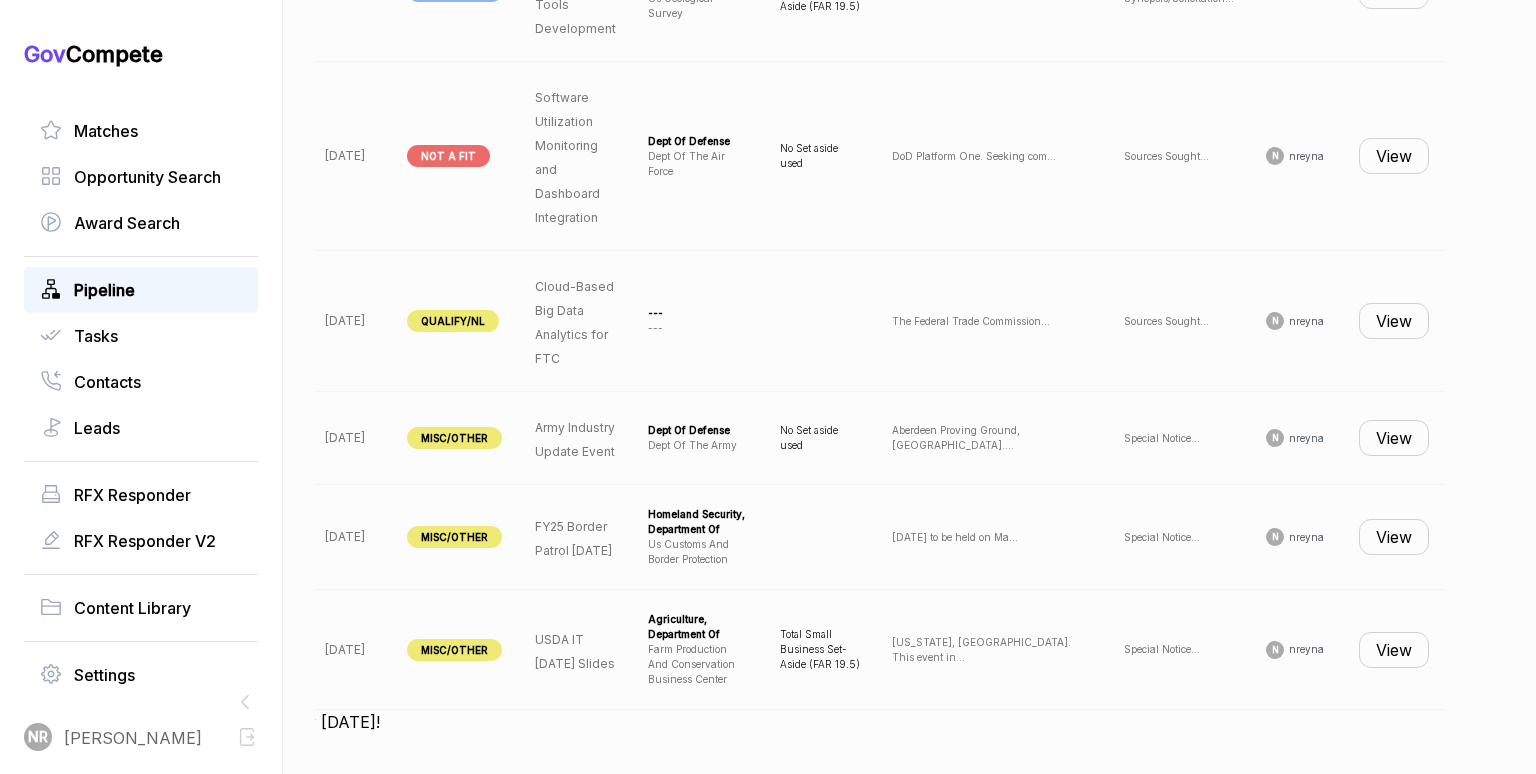 scroll, scrollTop: 1658, scrollLeft: 0, axis: vertical 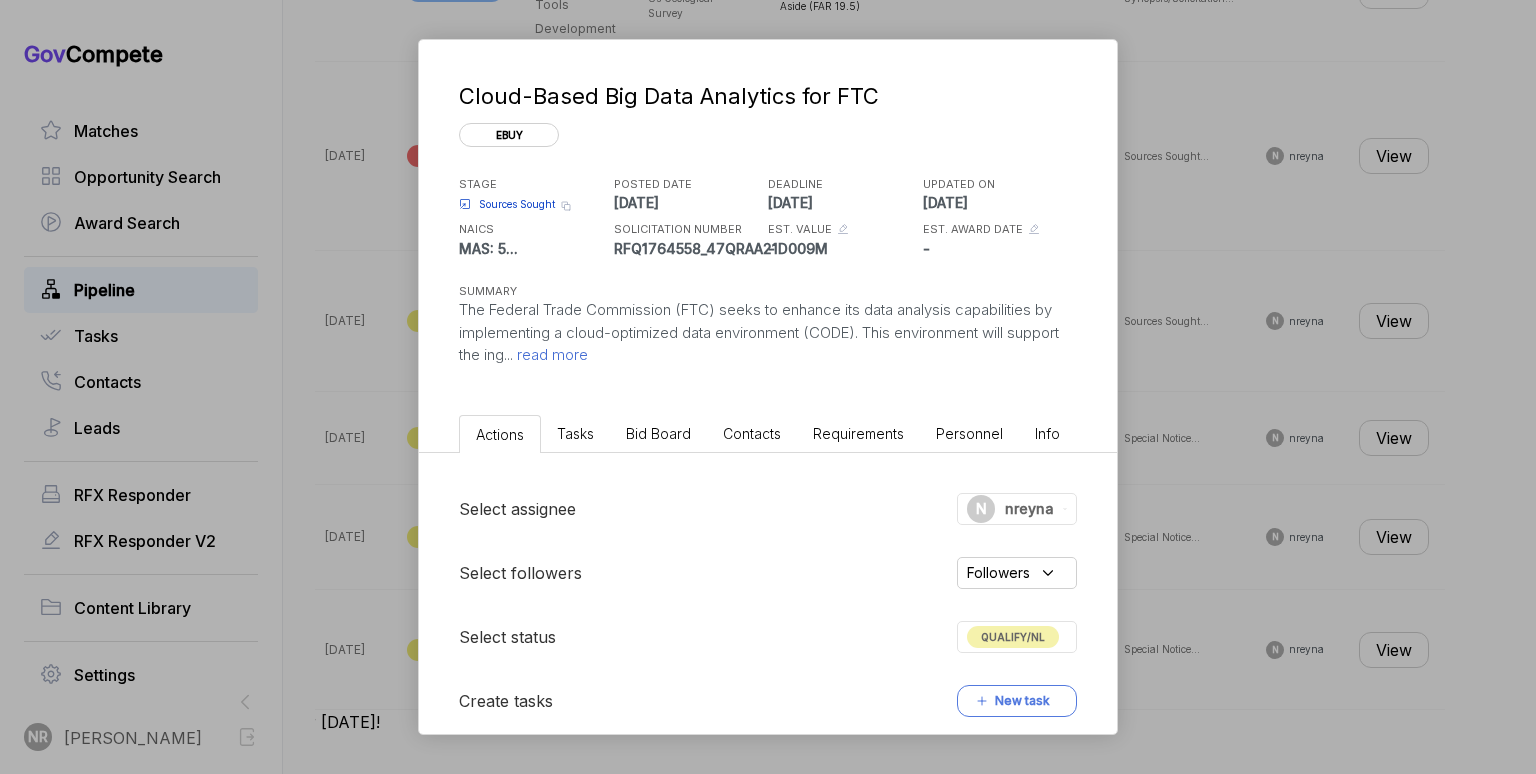click on "read more" at bounding box center (550, 354) 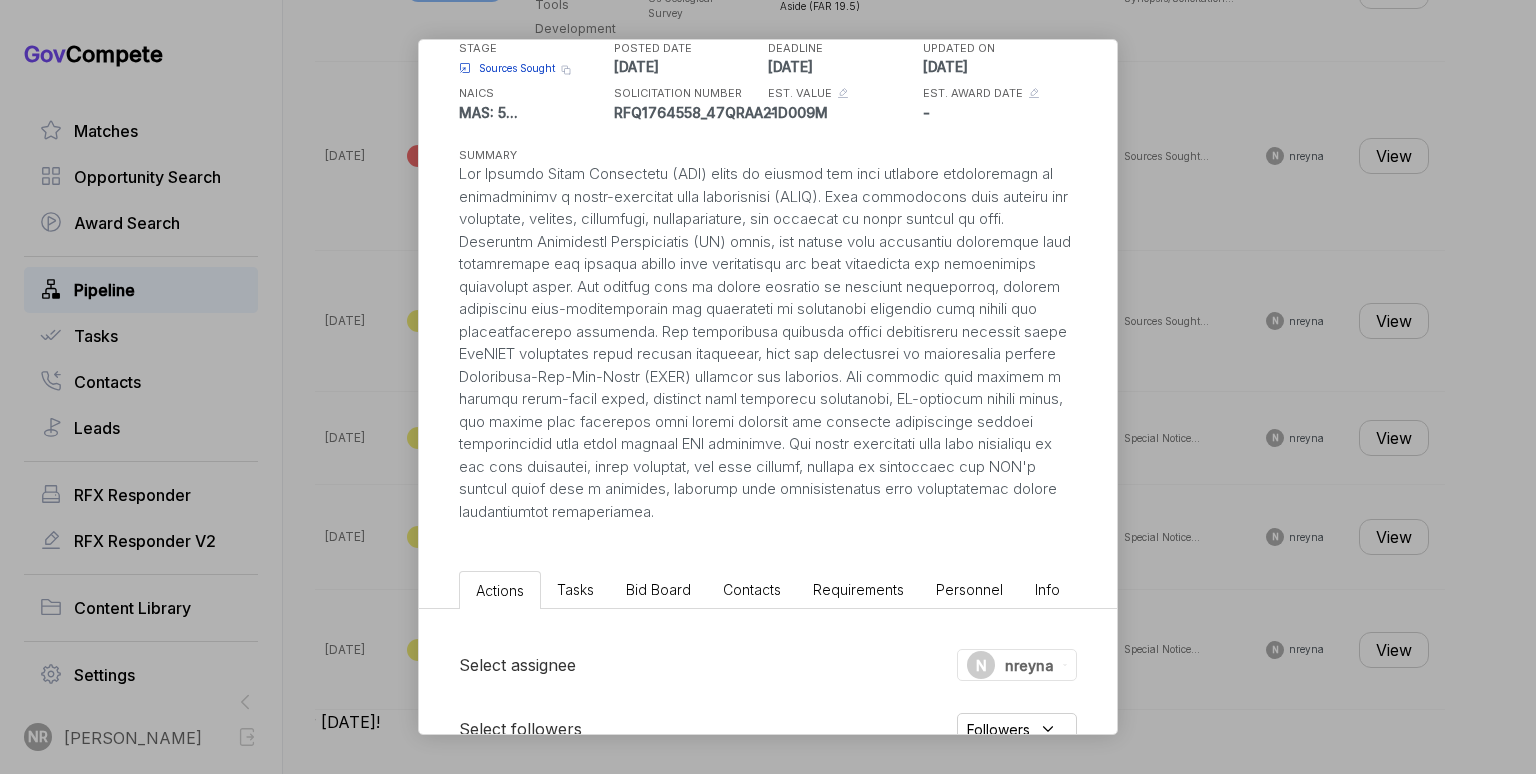 scroll, scrollTop: 136, scrollLeft: 0, axis: vertical 